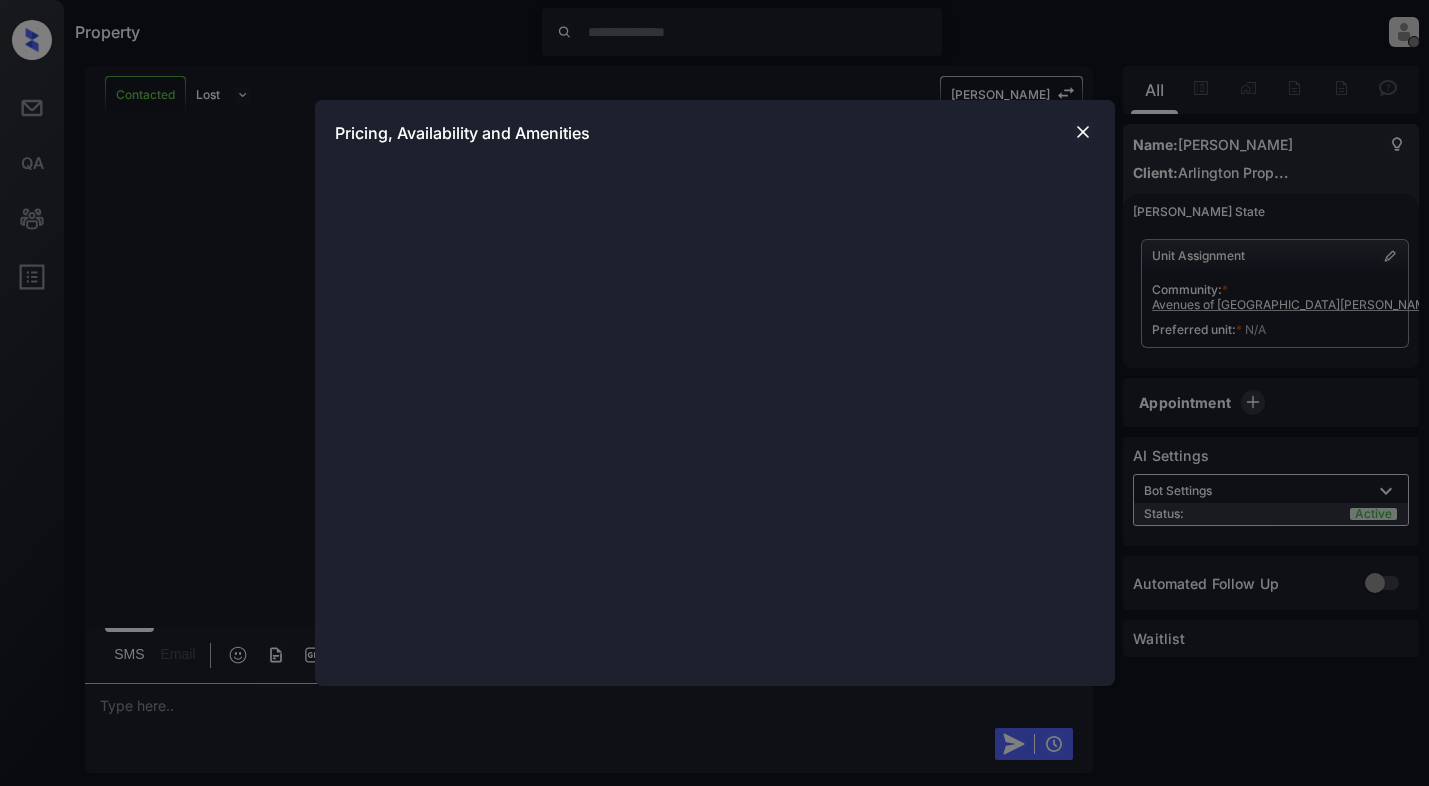 scroll, scrollTop: 0, scrollLeft: 0, axis: both 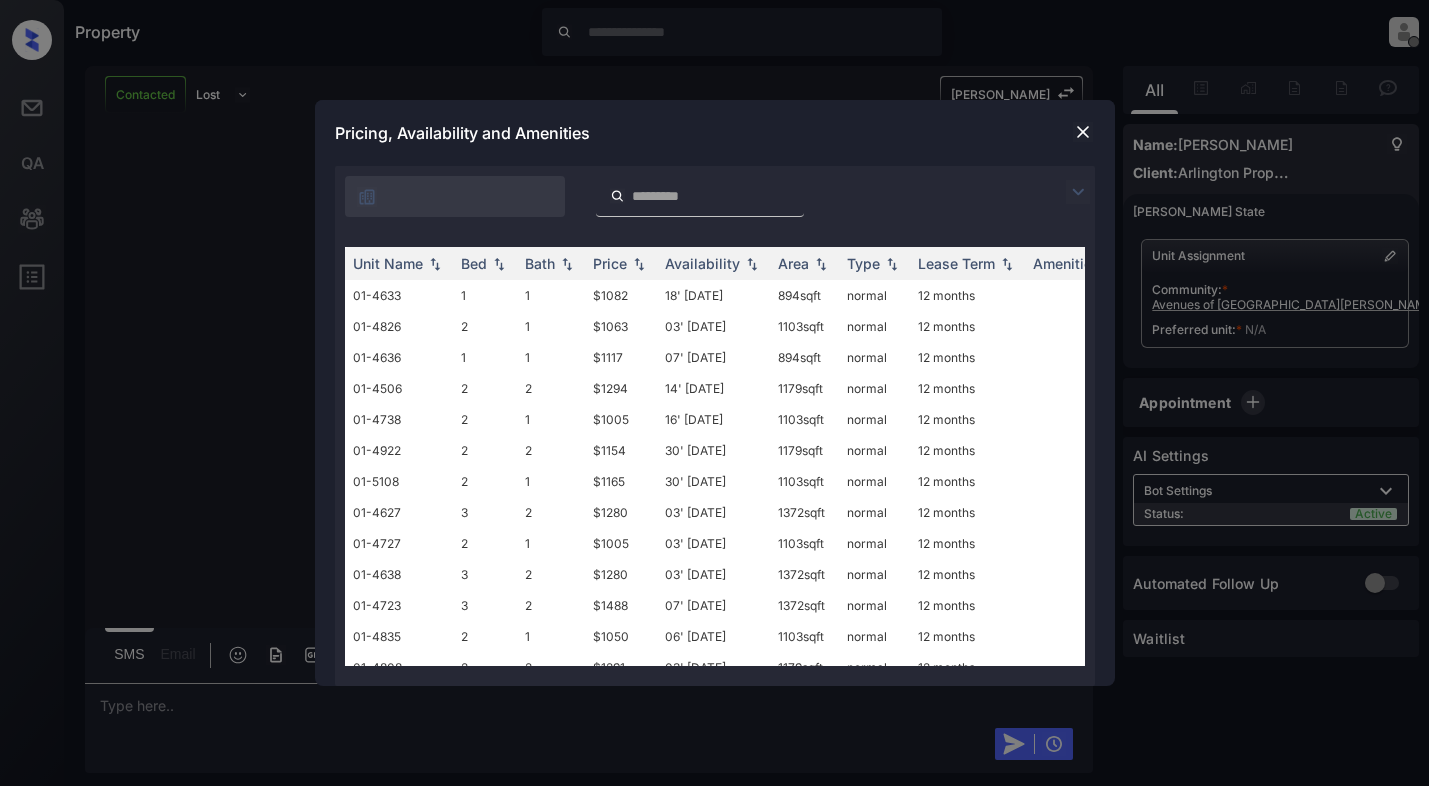 click at bounding box center [1078, 192] 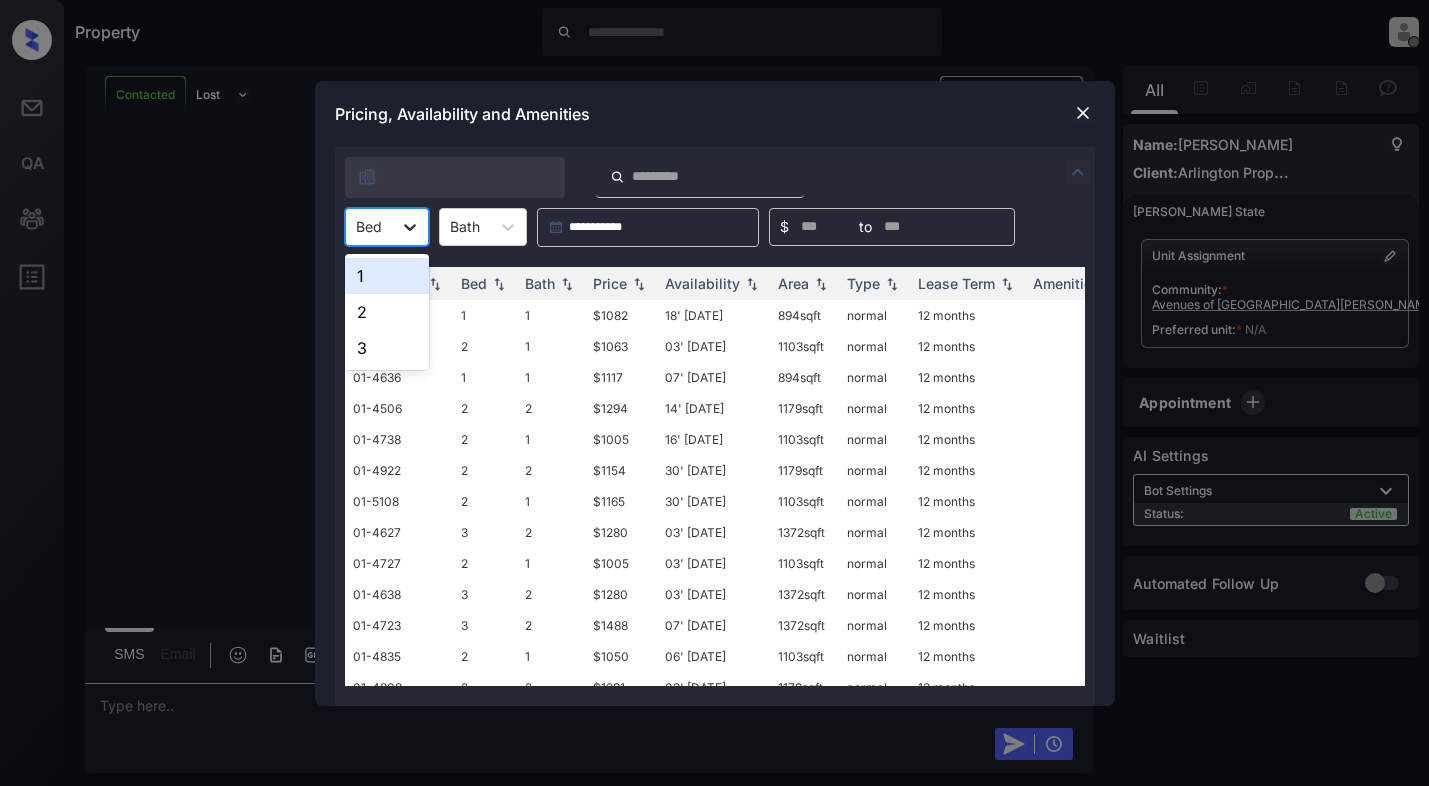 click at bounding box center [410, 227] 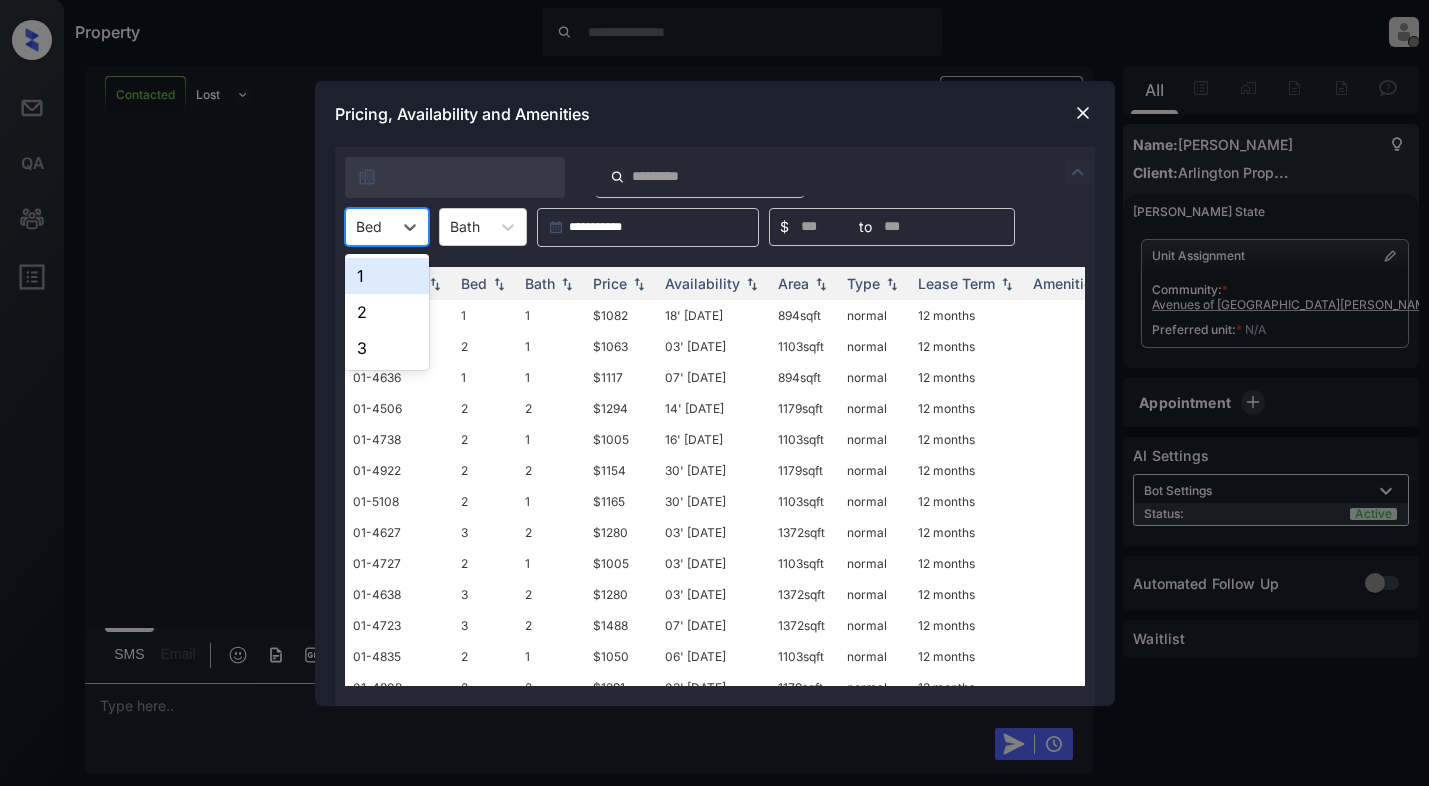 click on "1" at bounding box center [387, 276] 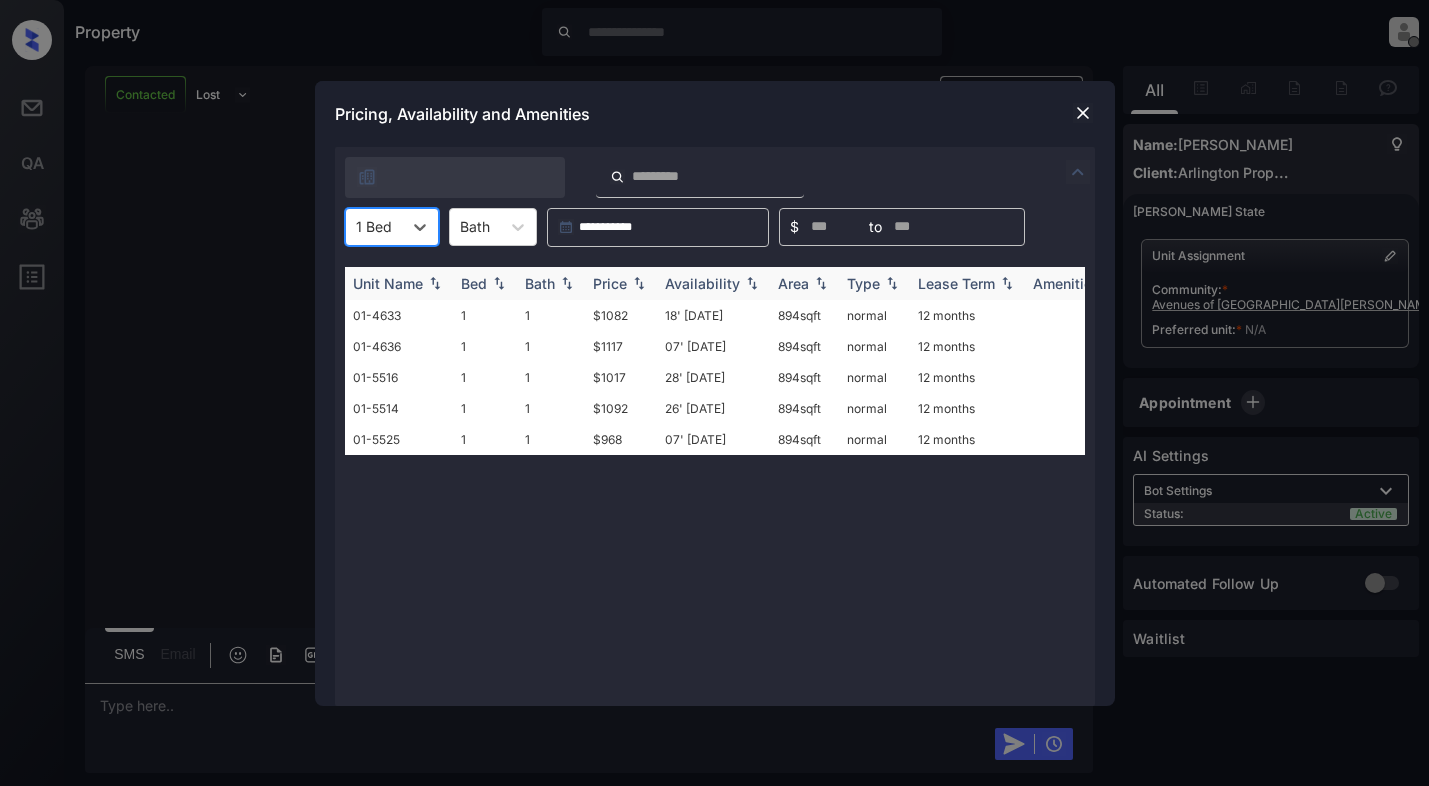 click at bounding box center [639, 283] 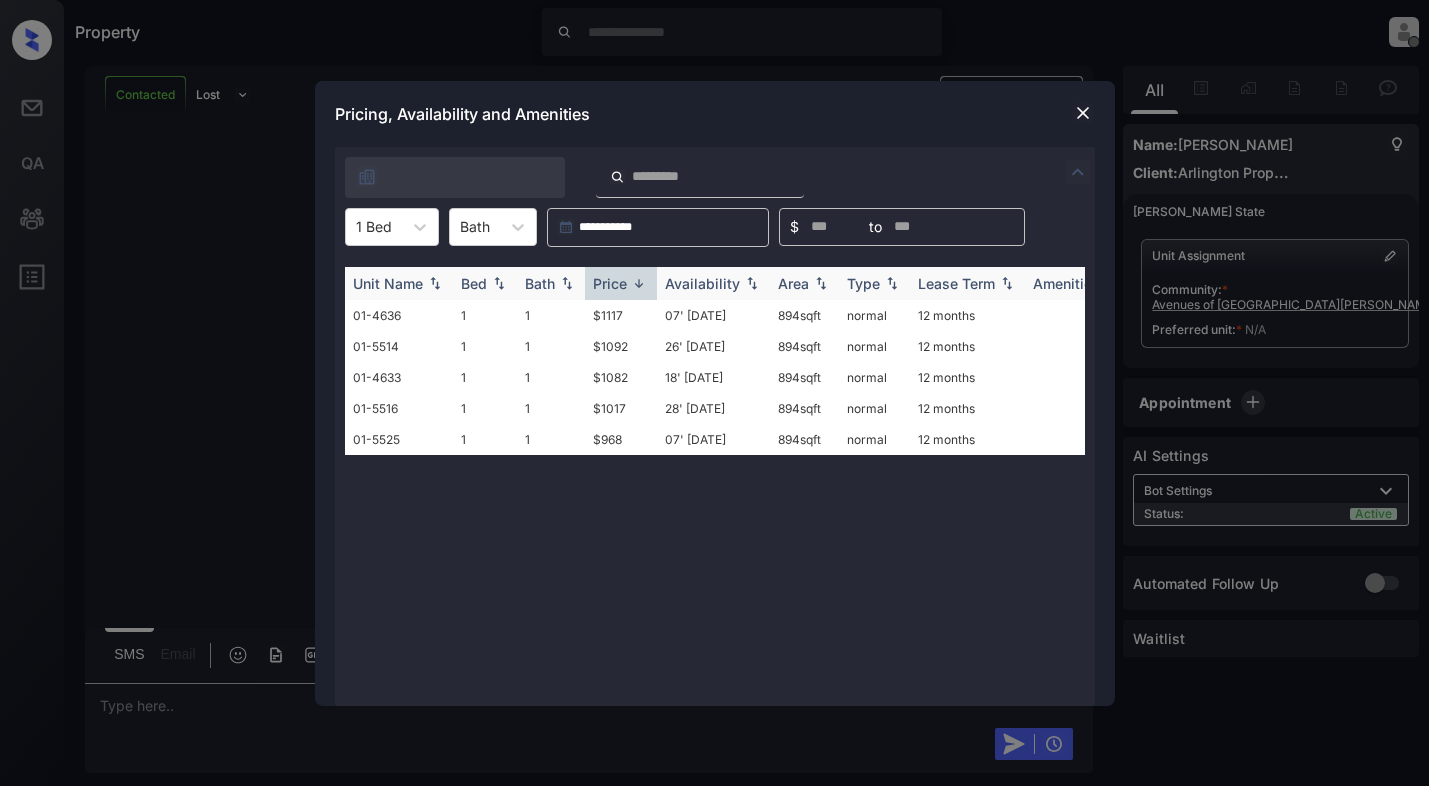 click at bounding box center (639, 283) 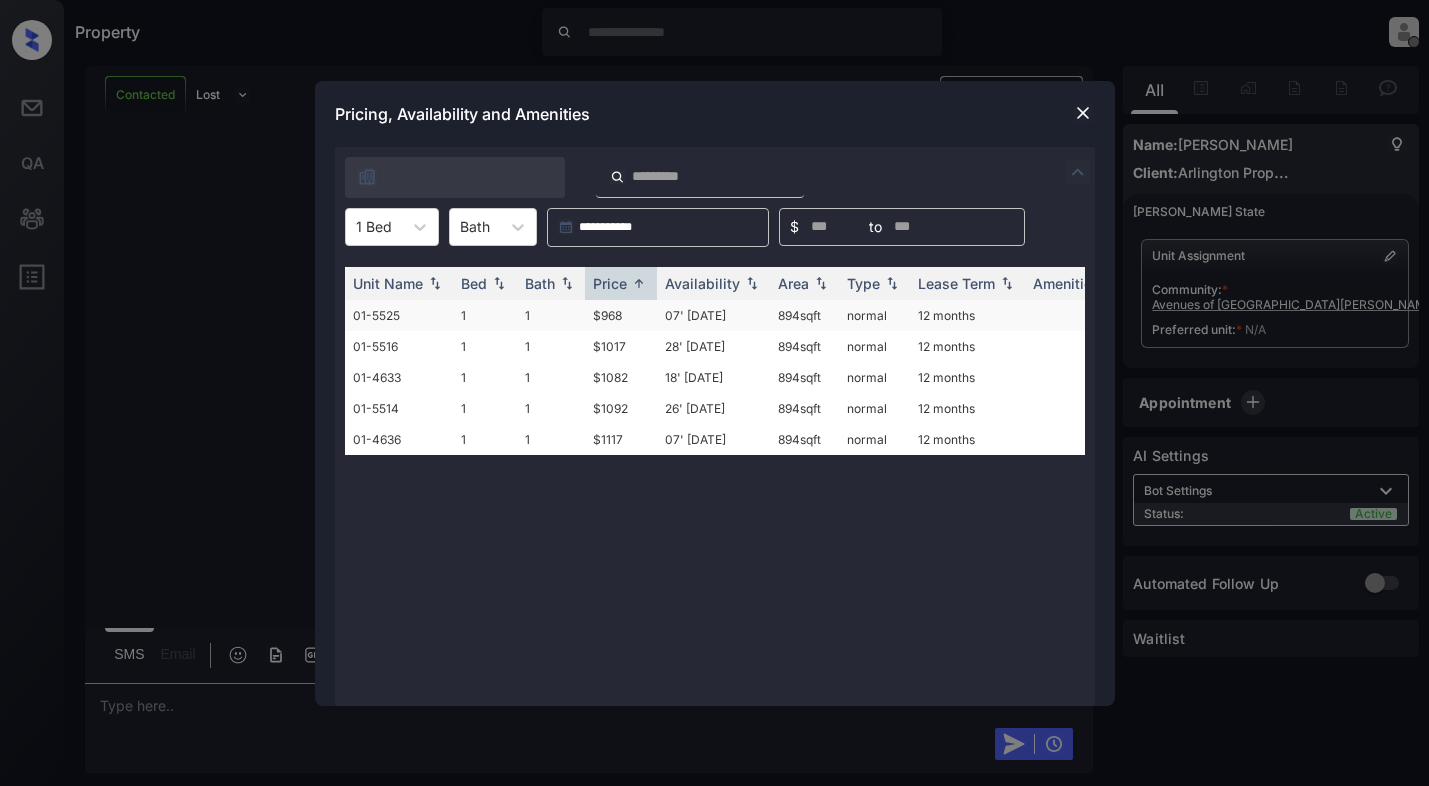click on "$968" at bounding box center (621, 315) 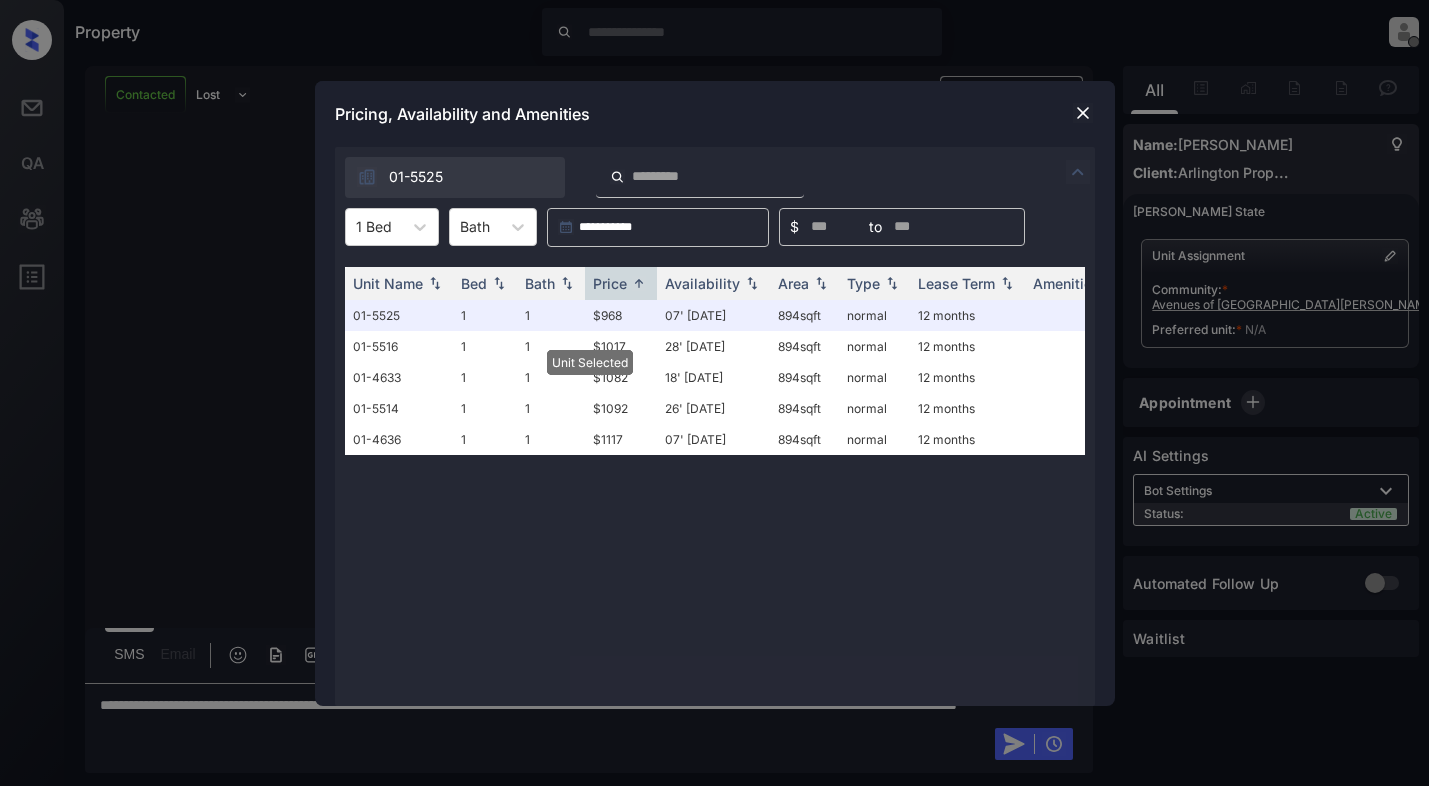 click 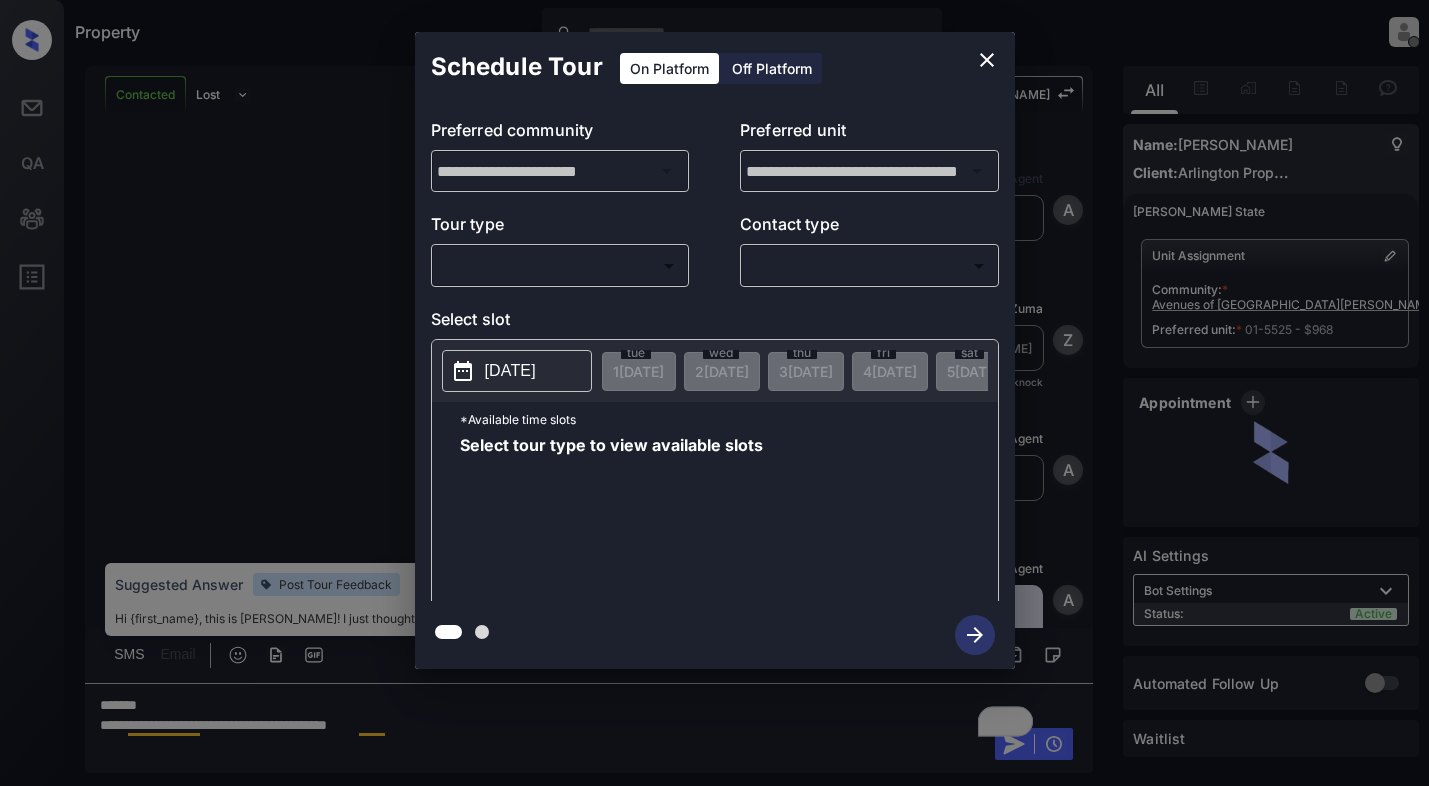scroll, scrollTop: 0, scrollLeft: 0, axis: both 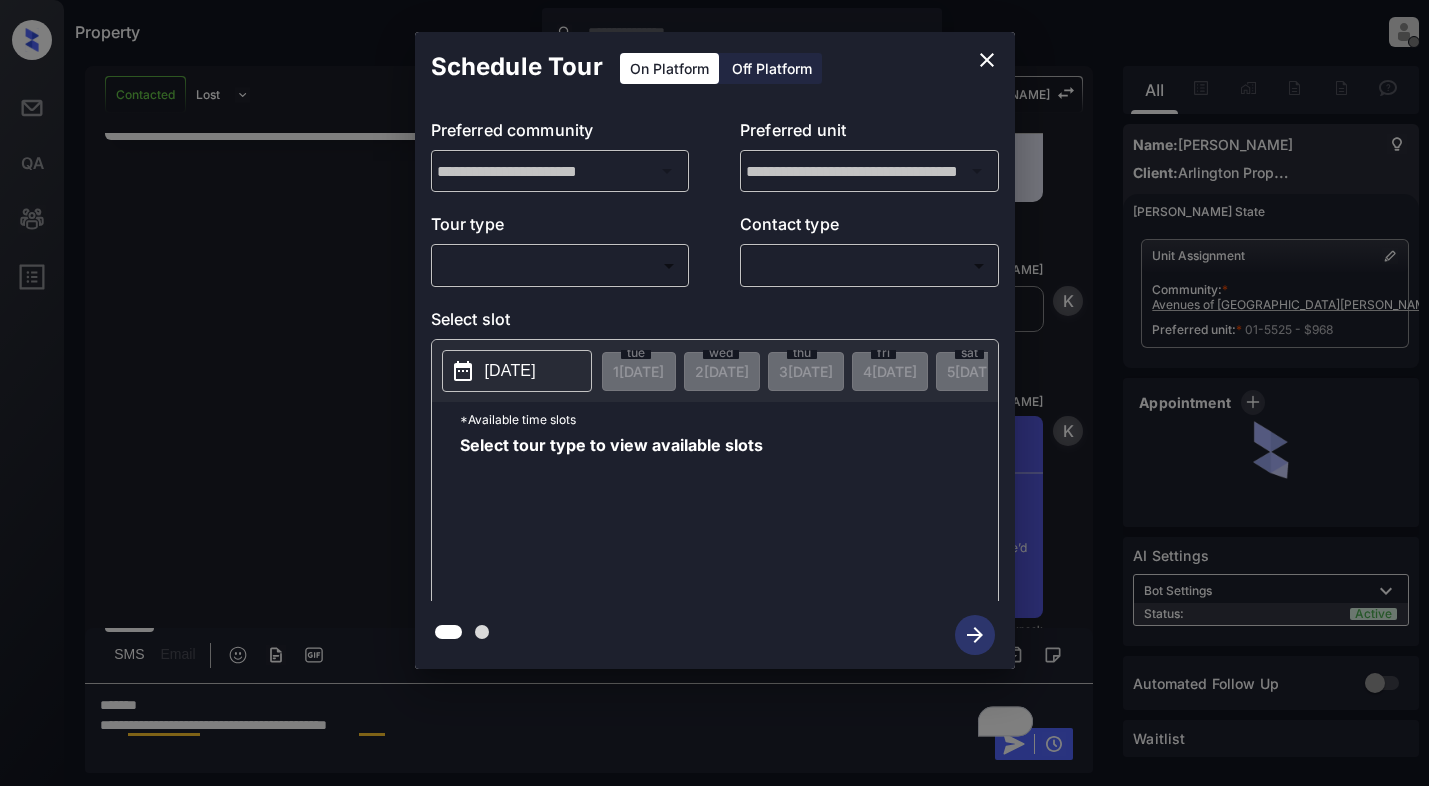 click on "Property Dominic Ceralde Offline Set yourself   online Set yourself   on break Profile Switch to  light  mode Sign out Contacted Lost Lead Sentiment: Angry Upon sliding the acknowledgement:  Lead will move to lost stage. * ​ SMS and call option will be set to opt out. AFM will be turned off for the lead. Kelsey New Message Agent Lead created via webhook in Inbound stage. Jun 30, 2025 02:25 am A New Message Zuma Lead transferred to leasing agent: kelsey Jun 30, 2025 02:25 am  Sync'd w  knock Z New Message Agent AFM Request sent to Kelsey. Jun 30, 2025 02:25 am A New Message Agent Notes Note: Structured Note:
Move In Date: 2025-07-11
Jun 30, 2025 02:25 am A New Message Kelsey Lead Details Updated
Move In Date:  11-7-2025
Jun 30, 2025 02:26 am K New Message Kelsey From:   arlington-avenuesofsouthhoover@communications.getzuma.com To:   tyayelder7@gmail.com Hi Tya,       Best,   Kelsey   Avenues of South Hoover . Read More Jun 30, 2025 02:26 am   | SmarterAFMV2Email  Sync'd w  knock K New Message Kelsey K" at bounding box center (714, 393) 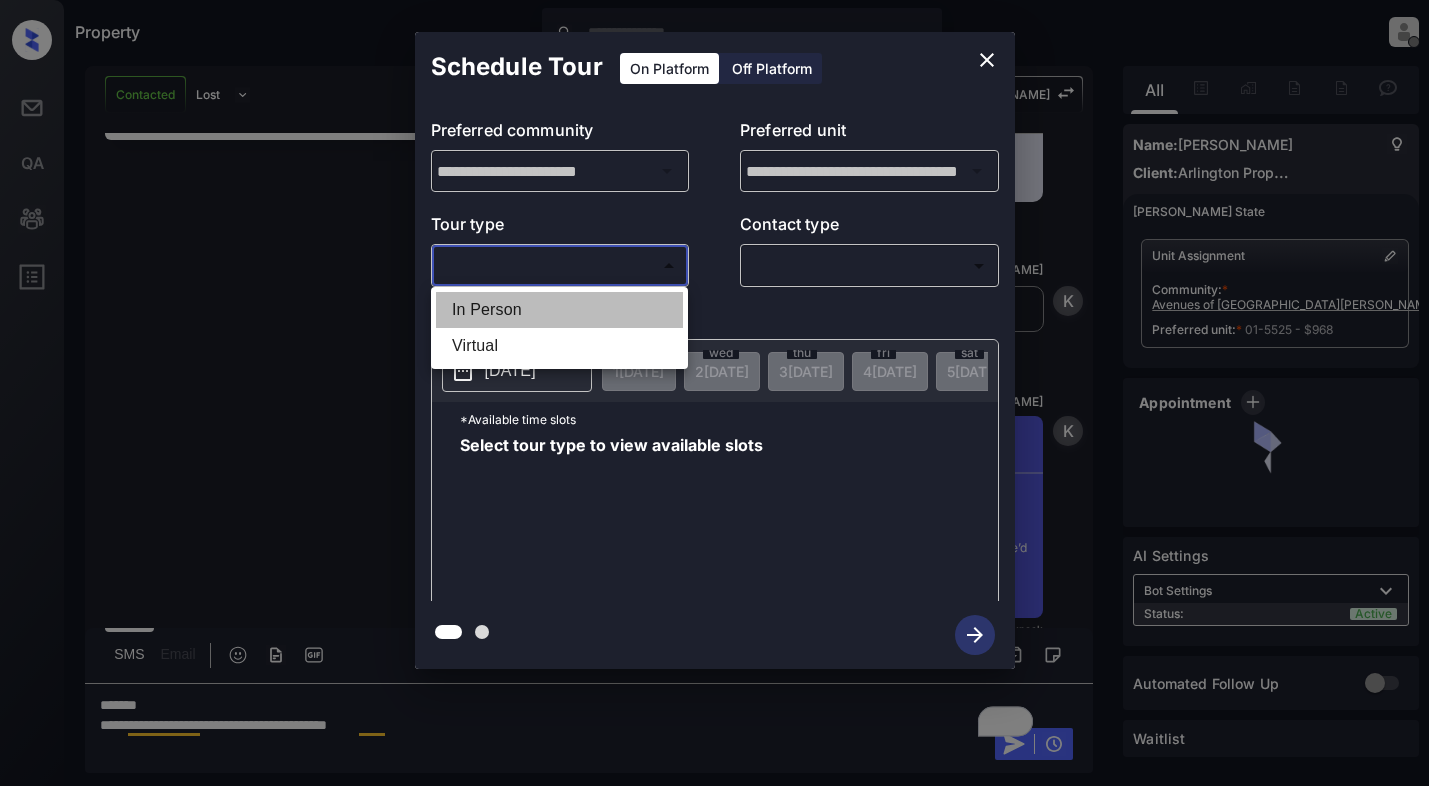 click on "In Person" at bounding box center (559, 310) 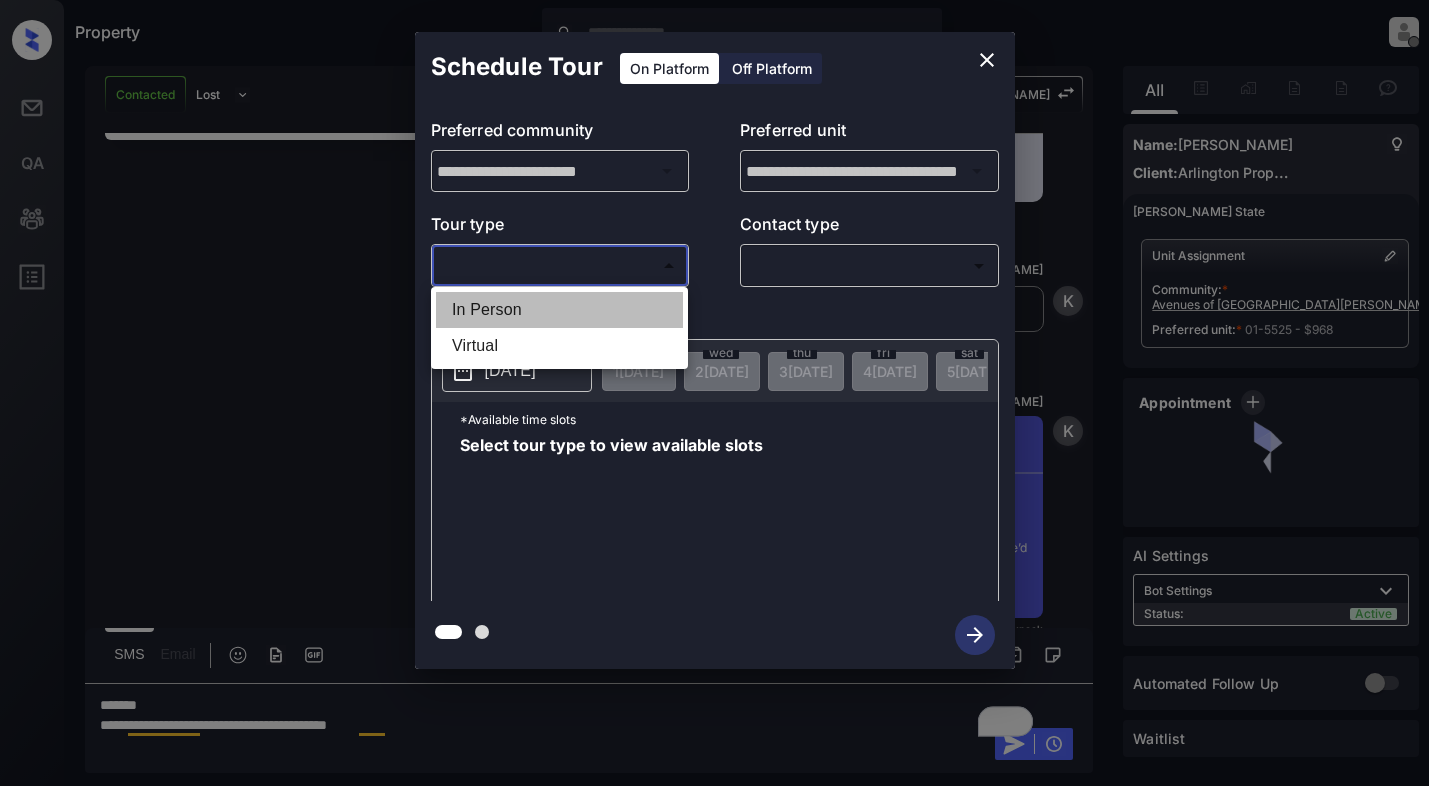type on "********" 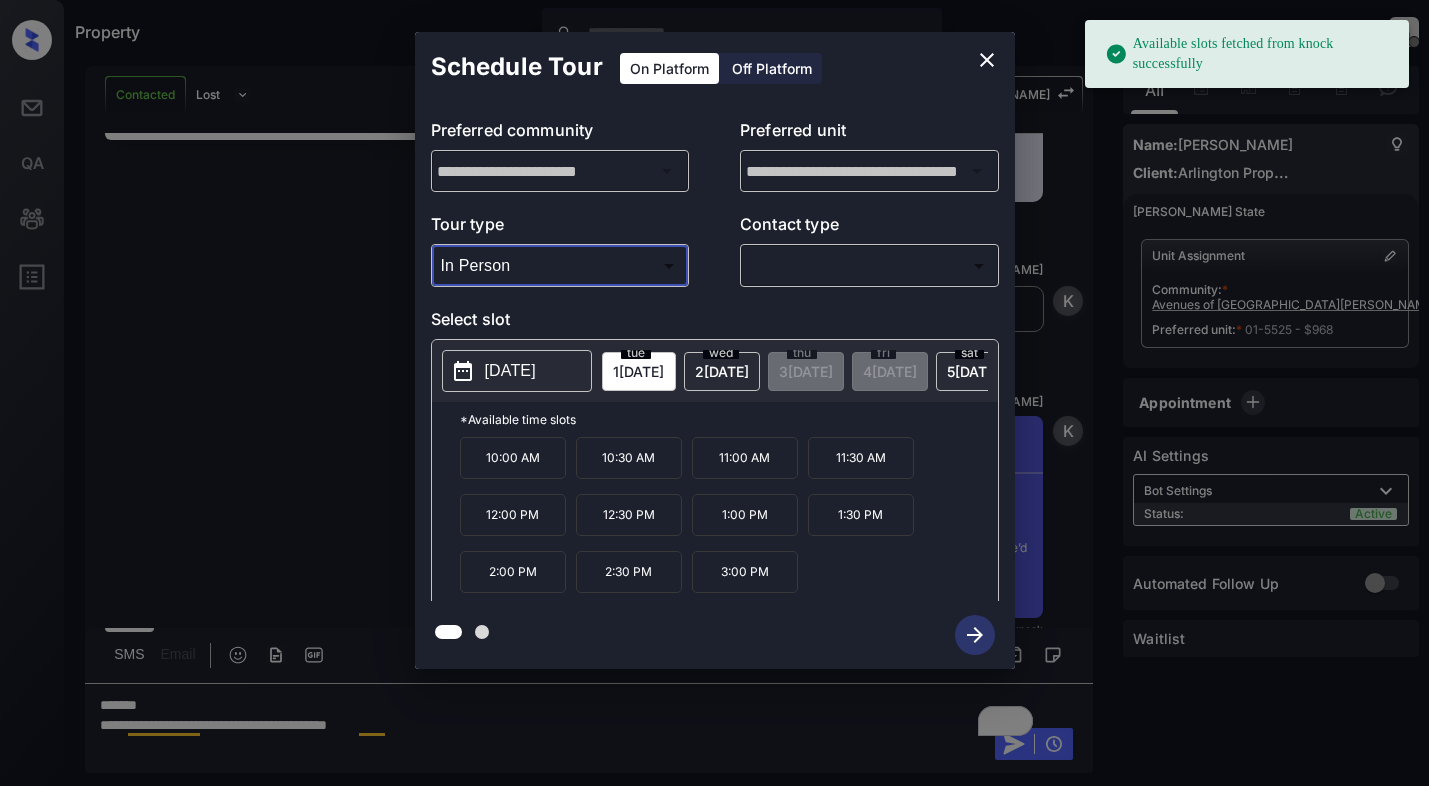 click 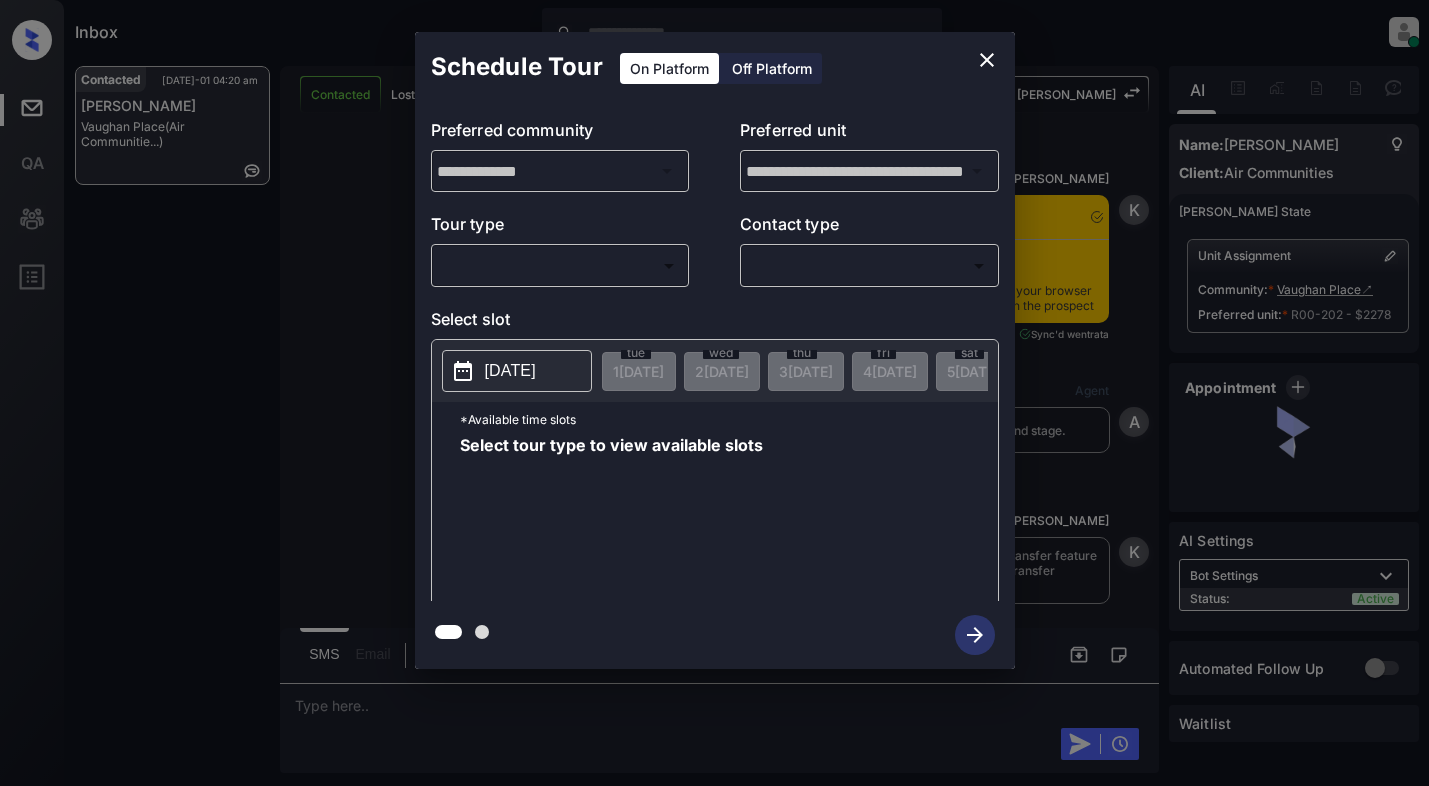 scroll, scrollTop: 0, scrollLeft: 0, axis: both 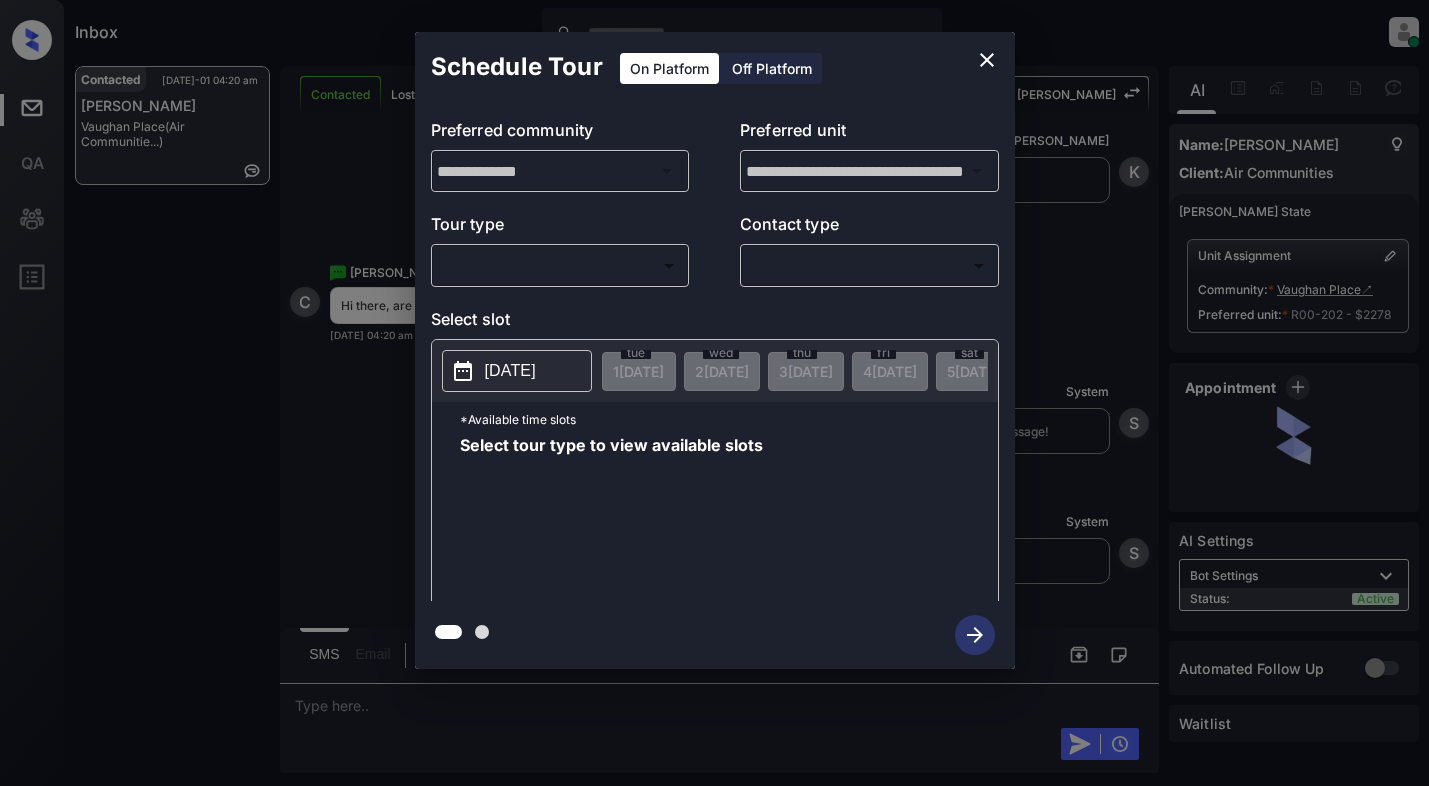 click on "​ ​" at bounding box center (560, 265) 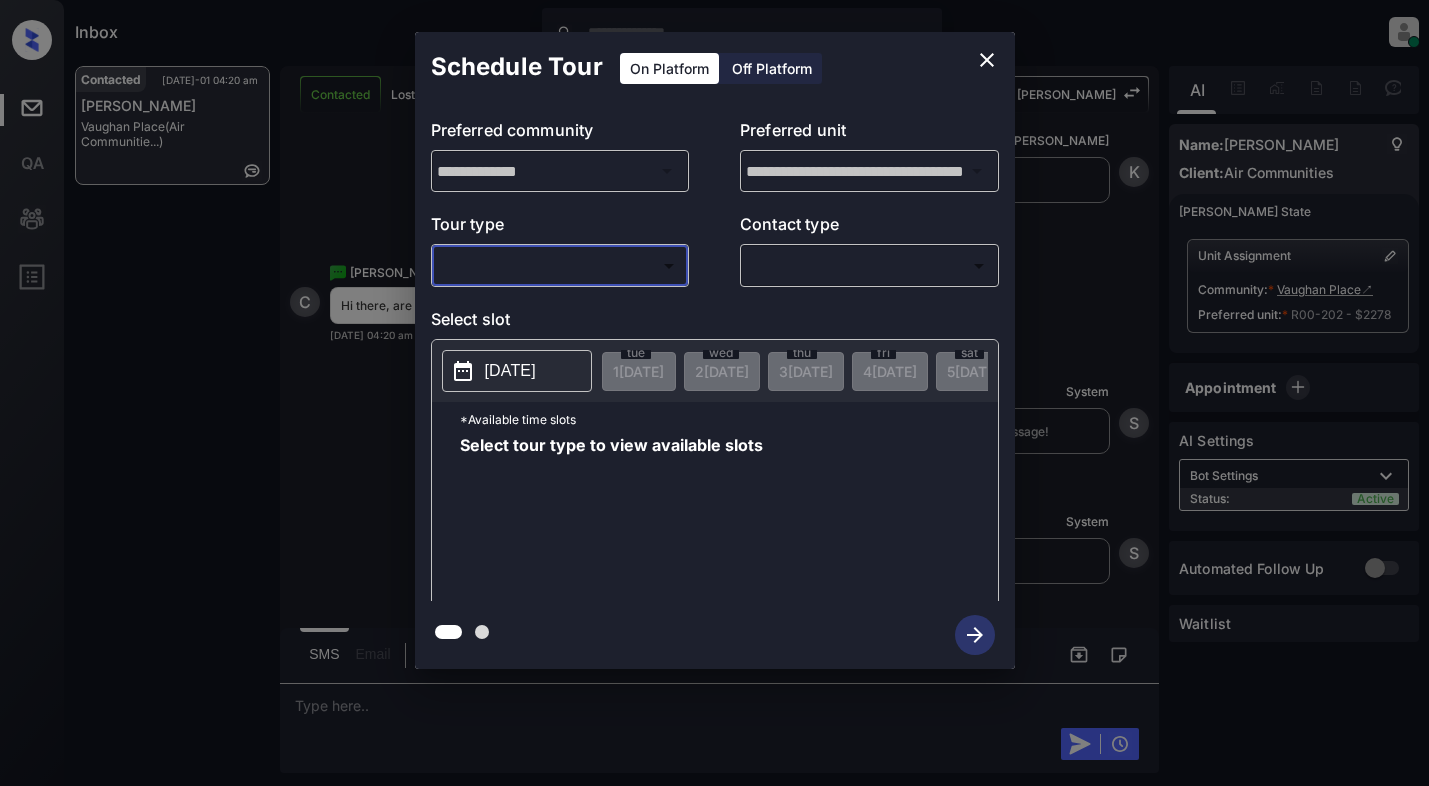 click on "Inbox Dominic Ceralde Online Set yourself   offline Set yourself   on break Profile Switch to  light  mode Sign out Contacted Jul-01 04:20 am   Casey Adams Vaughan Place  (Air Communitie...) Contacted Lost Lead Sentiment: Angry Upon sliding the acknowledgement:  Lead will move to lost stage. * ​ SMS and call option will be set to opt out. AFM will be turned off for the lead. Kelsey New Message Kelsey Notes Note: <a href="https://conversation.getzuma.com/6863c13d69698881b9cad130">https://conversation.getzuma.com/6863c13d69698881b9cad130</a> - Paste this link into your browser to view Kelsey’s conversation with the prospect Jul 01, 2025 04:06 am  Sync'd w  entrata K New Message Agent Lead created via ilsWebhook in Inbound stage. Jul 01, 2025 04:06 am A New Message Kelsey Due to the activation of disableLeadTransfer feature flag, Kelsey will no longer transfer ownership of this CRM guest card Jul 01, 2025 04:06 am K New Message Zuma Lead transferred to leasing agent: kelsey Jul 01, 2025 04:06 am Z Agent A A" at bounding box center [714, 393] 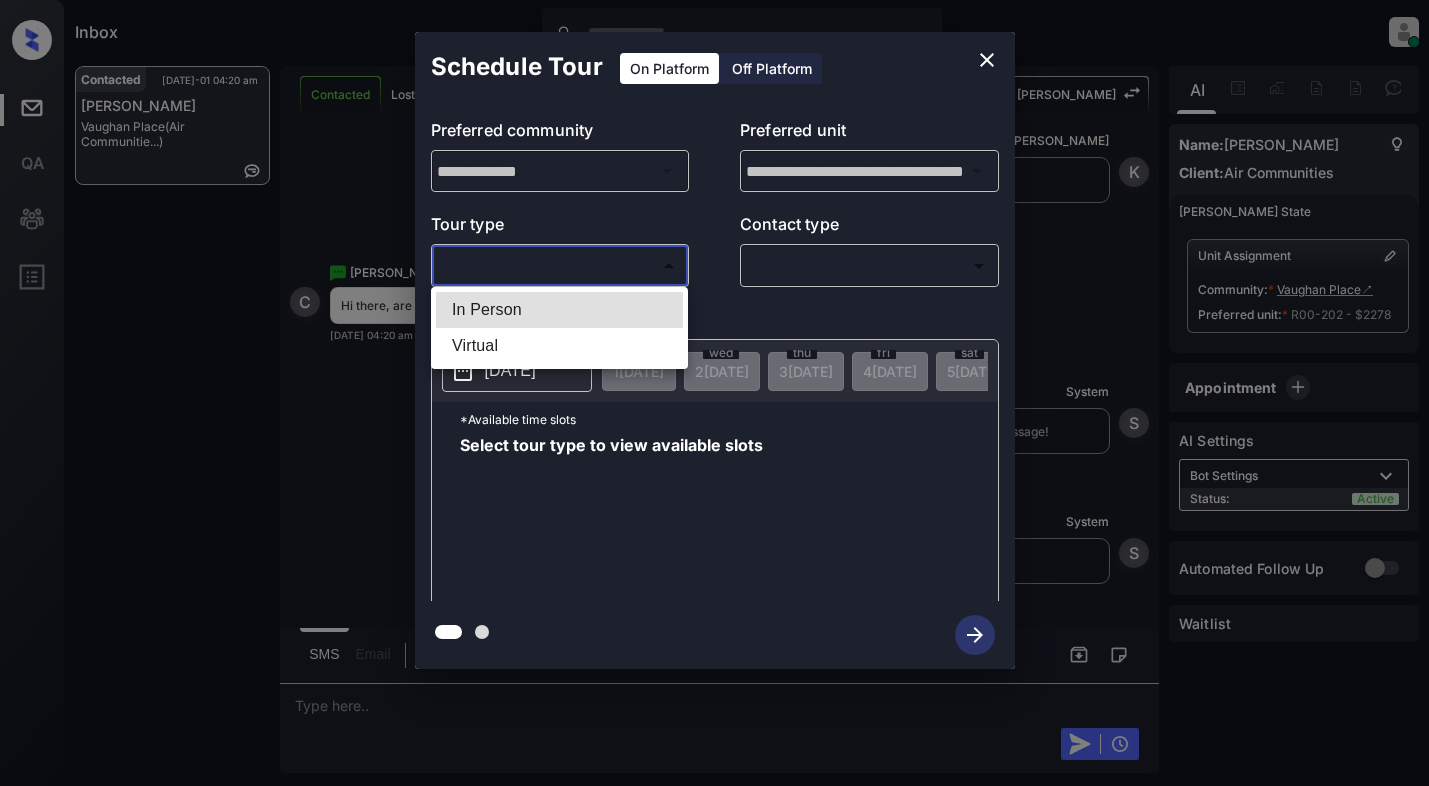 click on "In Person" at bounding box center [559, 310] 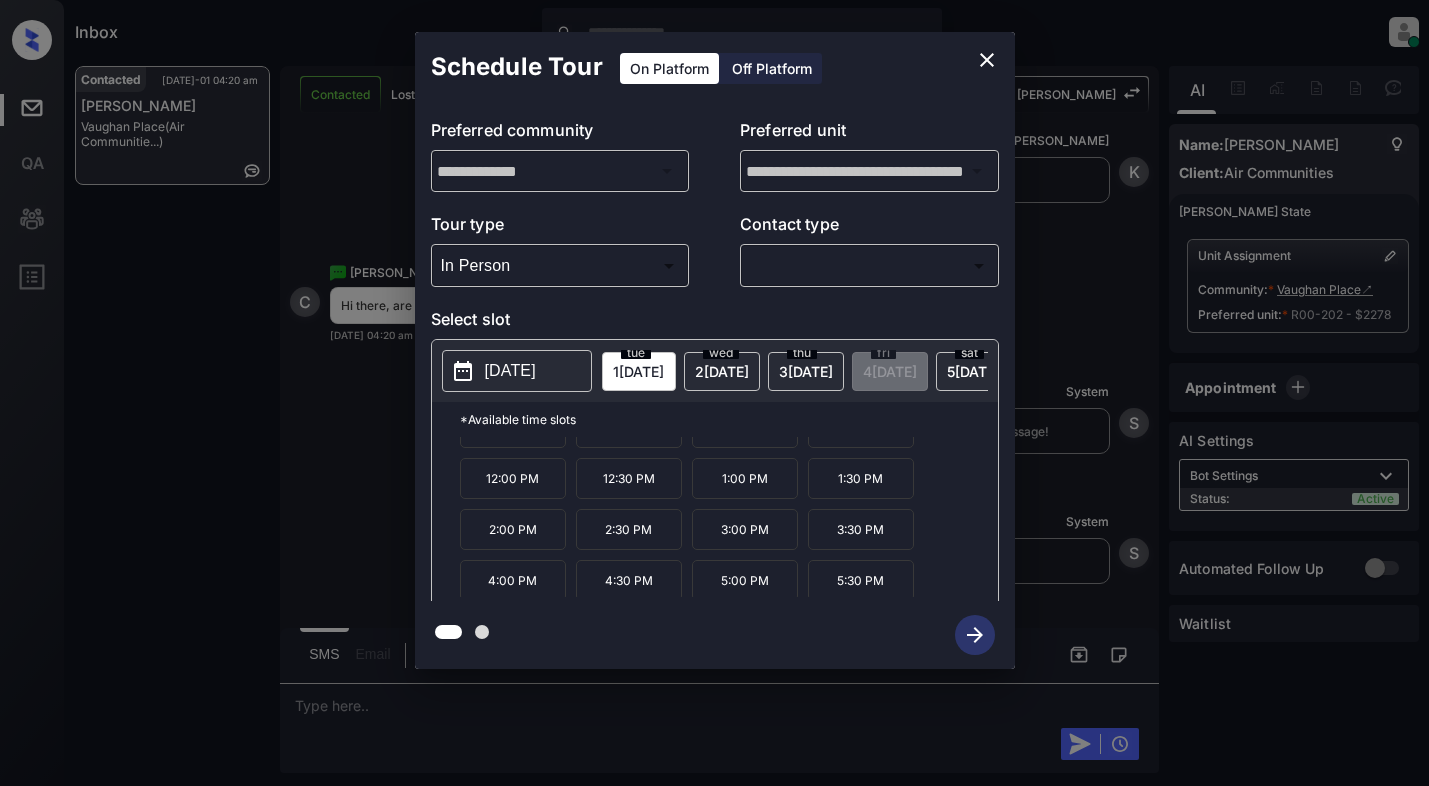 scroll, scrollTop: 34, scrollLeft: 0, axis: vertical 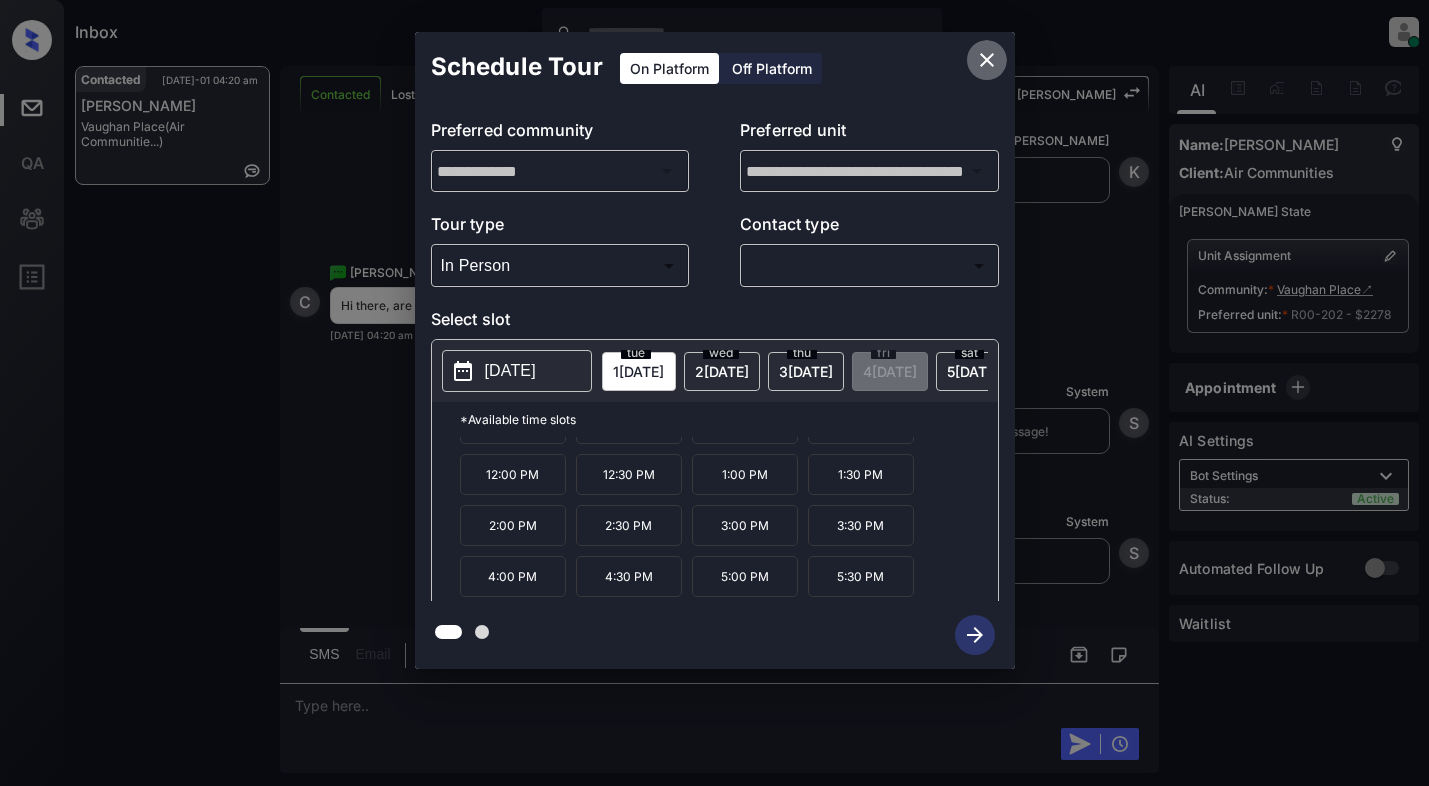 click 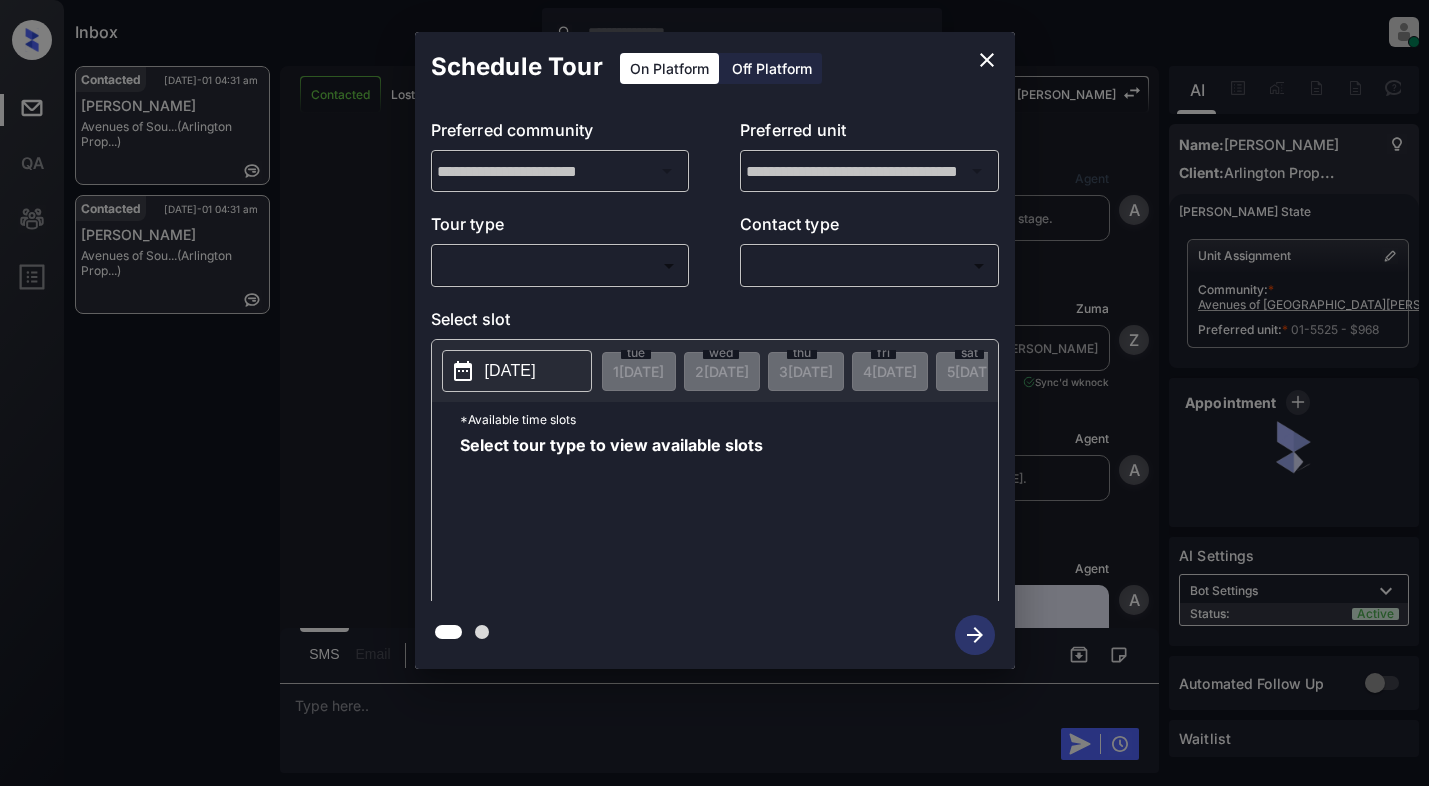 scroll, scrollTop: 0, scrollLeft: 0, axis: both 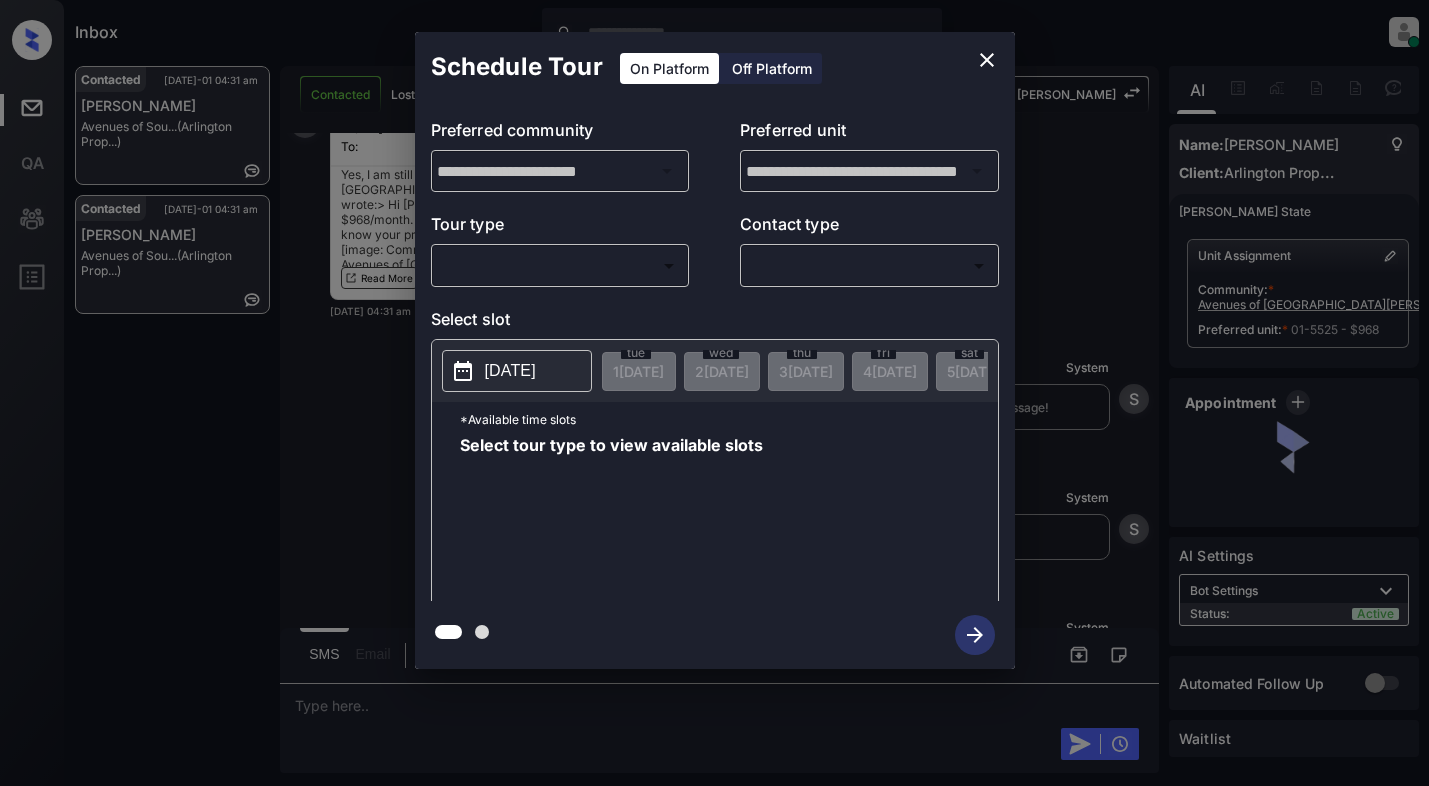 click on "Inbox Dominic Ceralde Online Set yourself   offline Set yourself   on break Profile Switch to  light  mode Sign out Contacted Jul-01 04:31 am   Tya Yelder Avenues of Sou...  (Arlington Prop...) Contacted Jul-01 04:31 am   Tya Yelder Avenues of Sou...  (Arlington Prop...) Contacted Lost Lead Sentiment: Angry Upon sliding the acknowledgement:  Lead will move to lost stage. * ​ SMS and call option will be set to opt out. AFM will be turned off for the lead. Kelsey New Message Agent Lead created via webhook in Inbound stage. Jun 30, 2025 02:25 am A New Message Zuma Lead transferred to leasing agent: kelsey Jun 30, 2025 02:25 am  Sync'd w  knock Z New Message Agent AFM Request sent to Kelsey. Jun 30, 2025 02:25 am A New Message Agent Notes Note: Structured Note:
Move In Date: 2025-07-11
Jun 30, 2025 02:25 am A New Message Kelsey Lead Details Updated
Move In Date:  11-7-2025
Jun 30, 2025 02:26 am K New Message Kelsey From:   arlington-avenuesofsouthhoover@communications.getzuma.com To:   Hi Tya," at bounding box center (714, 393) 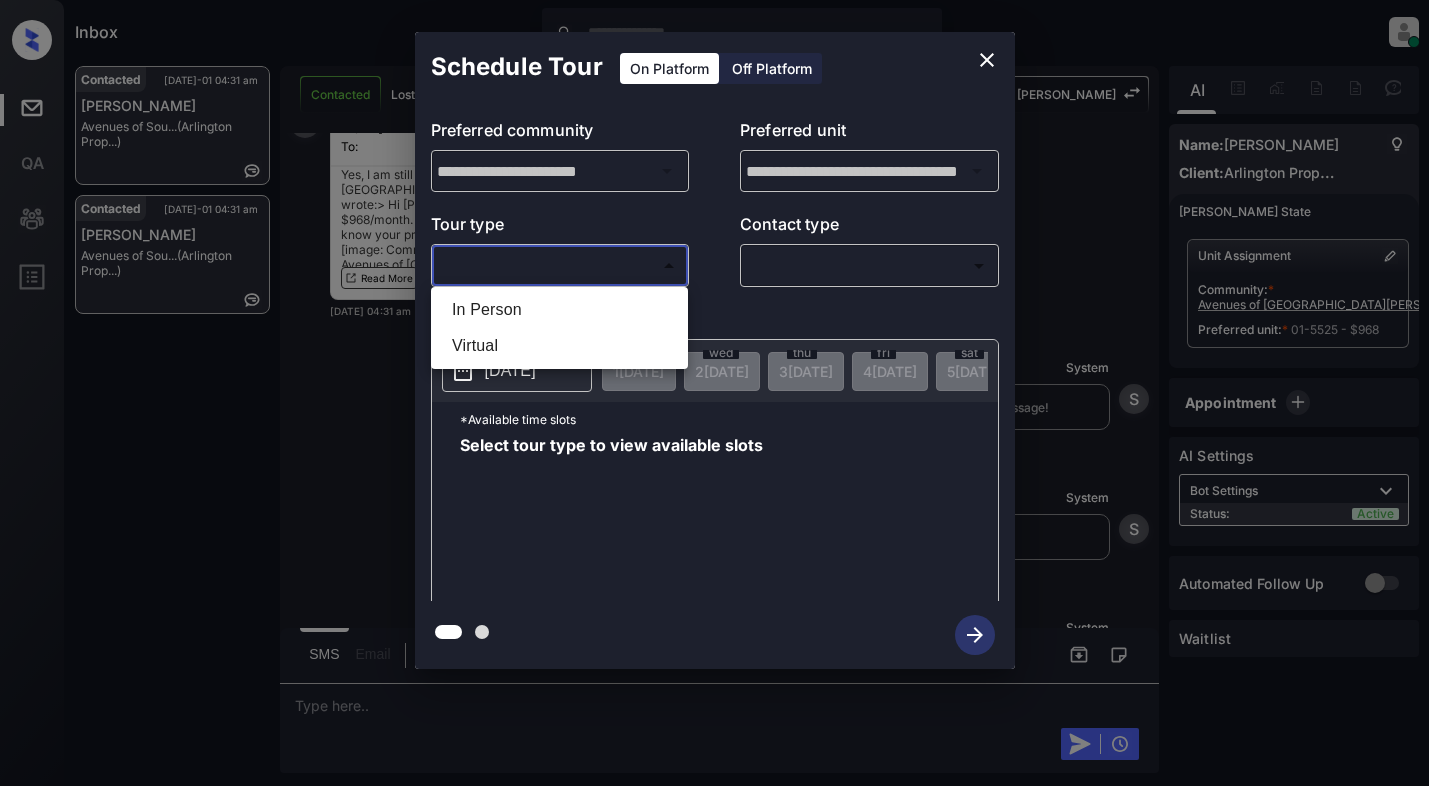 click on "In Person" at bounding box center [559, 310] 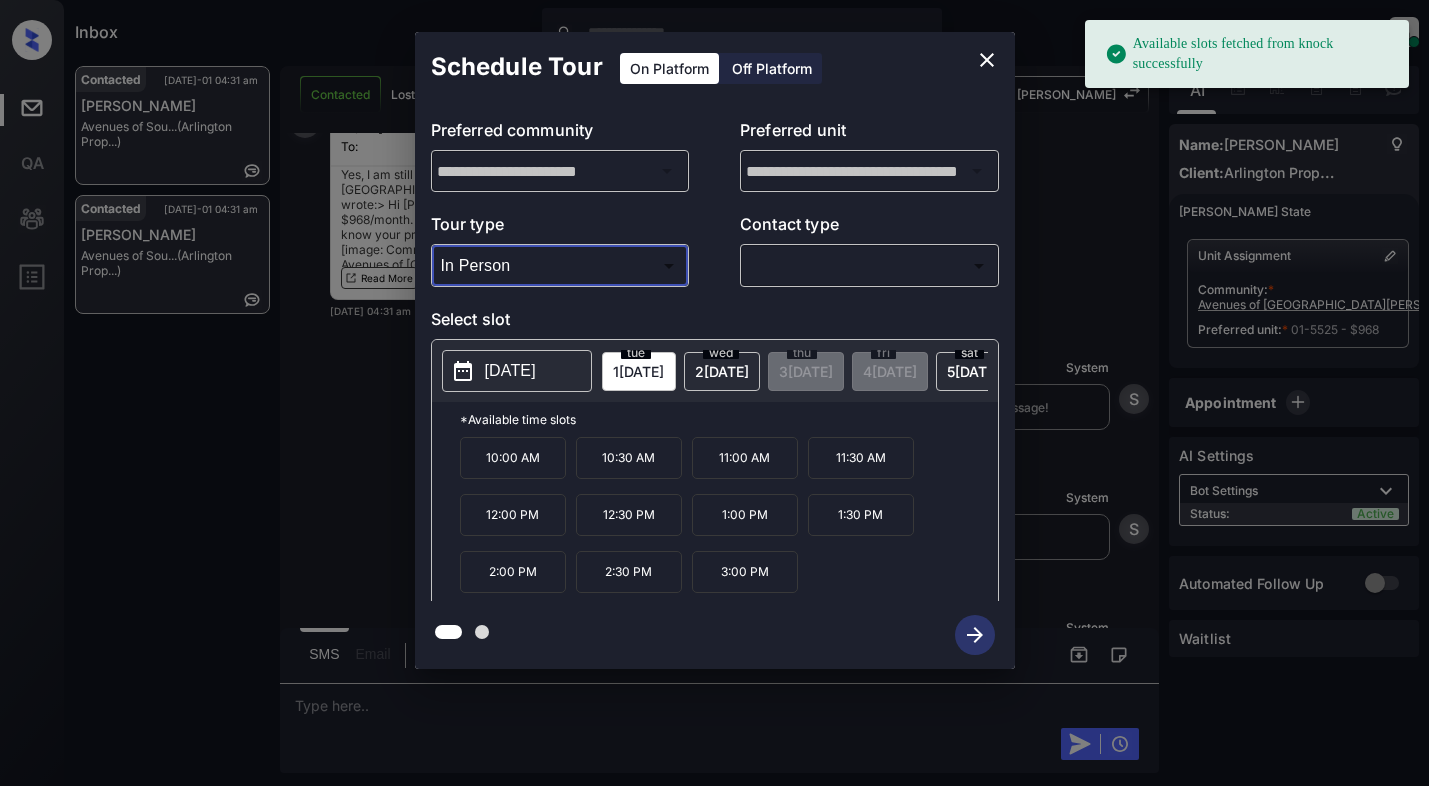 click on "2025-07-01" at bounding box center [510, 371] 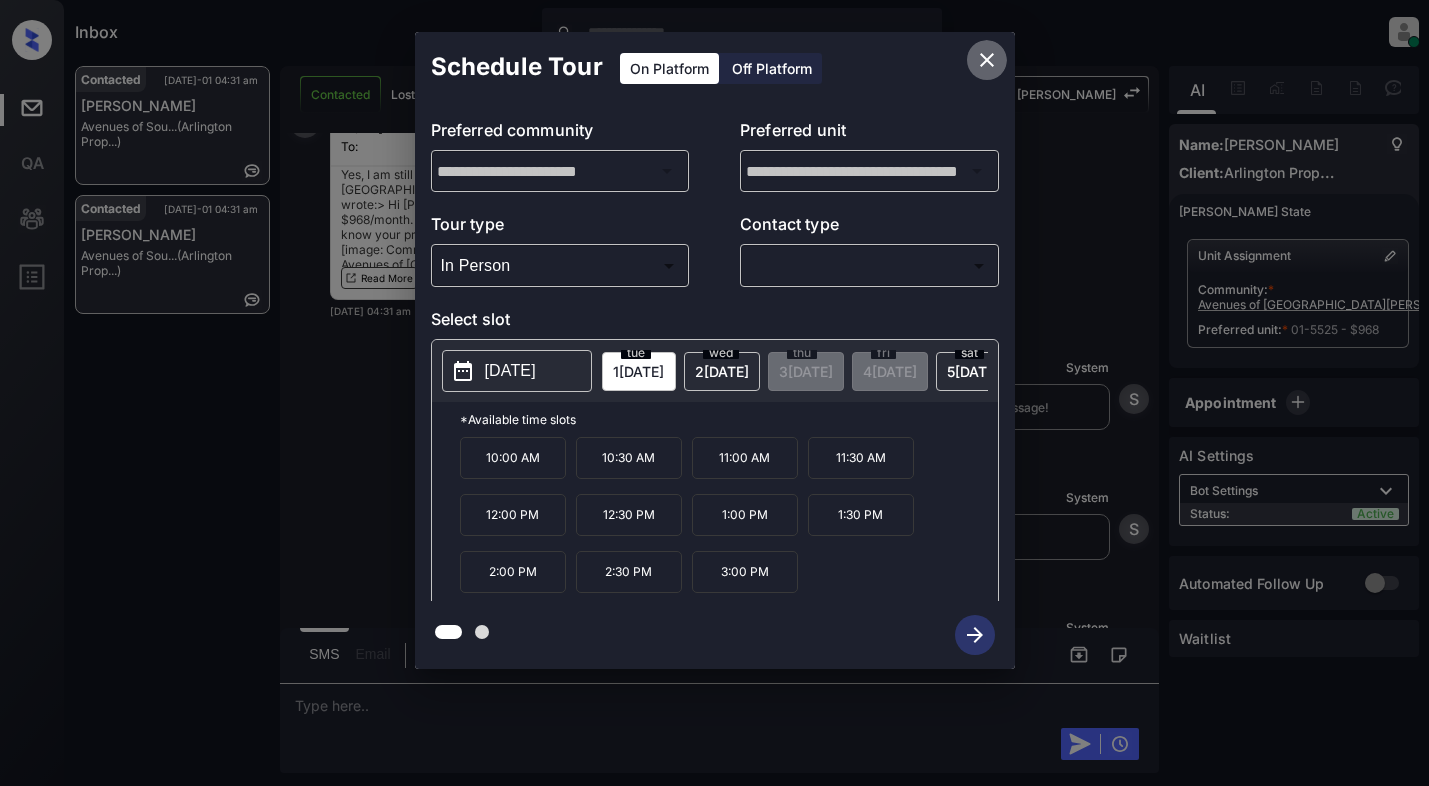 click 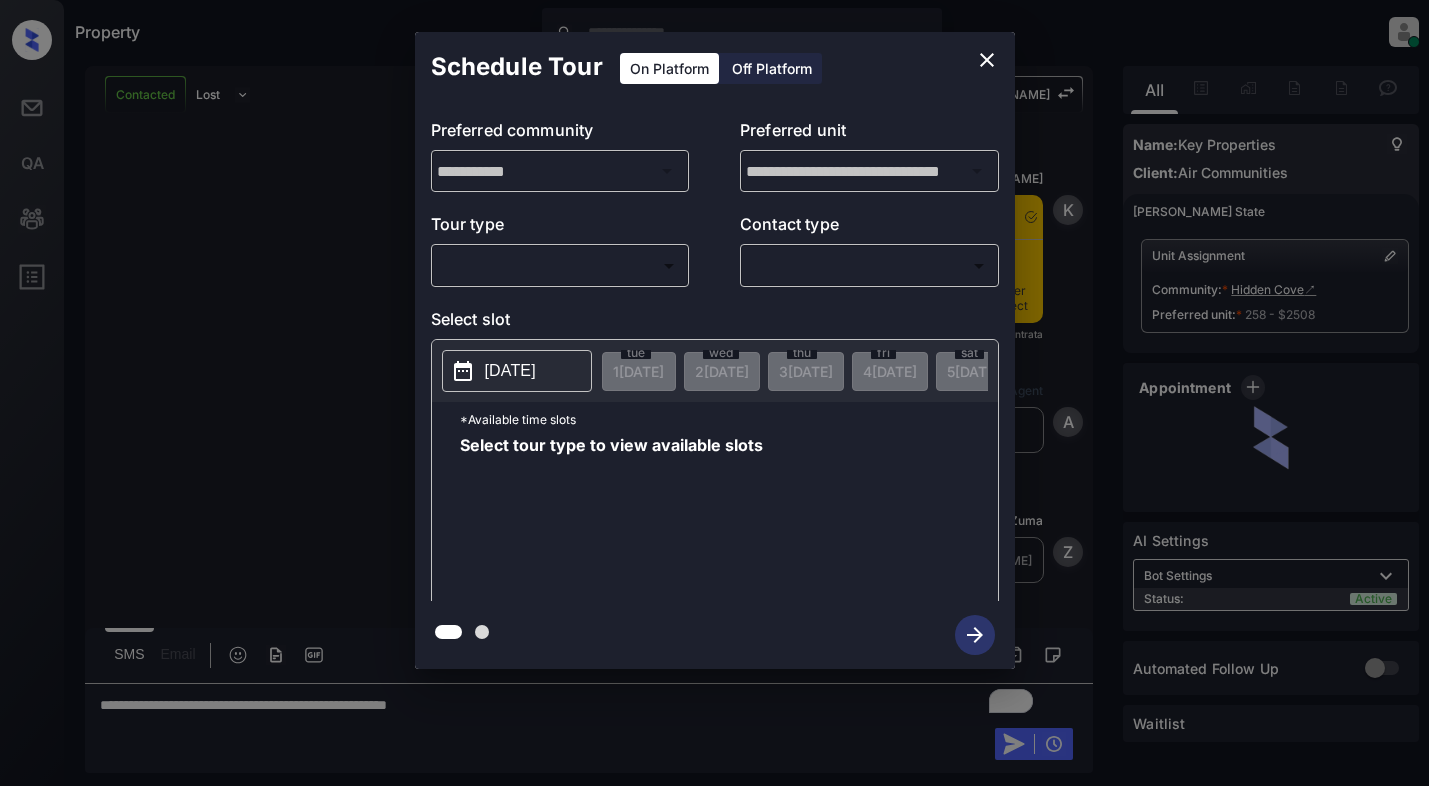 scroll, scrollTop: 0, scrollLeft: 0, axis: both 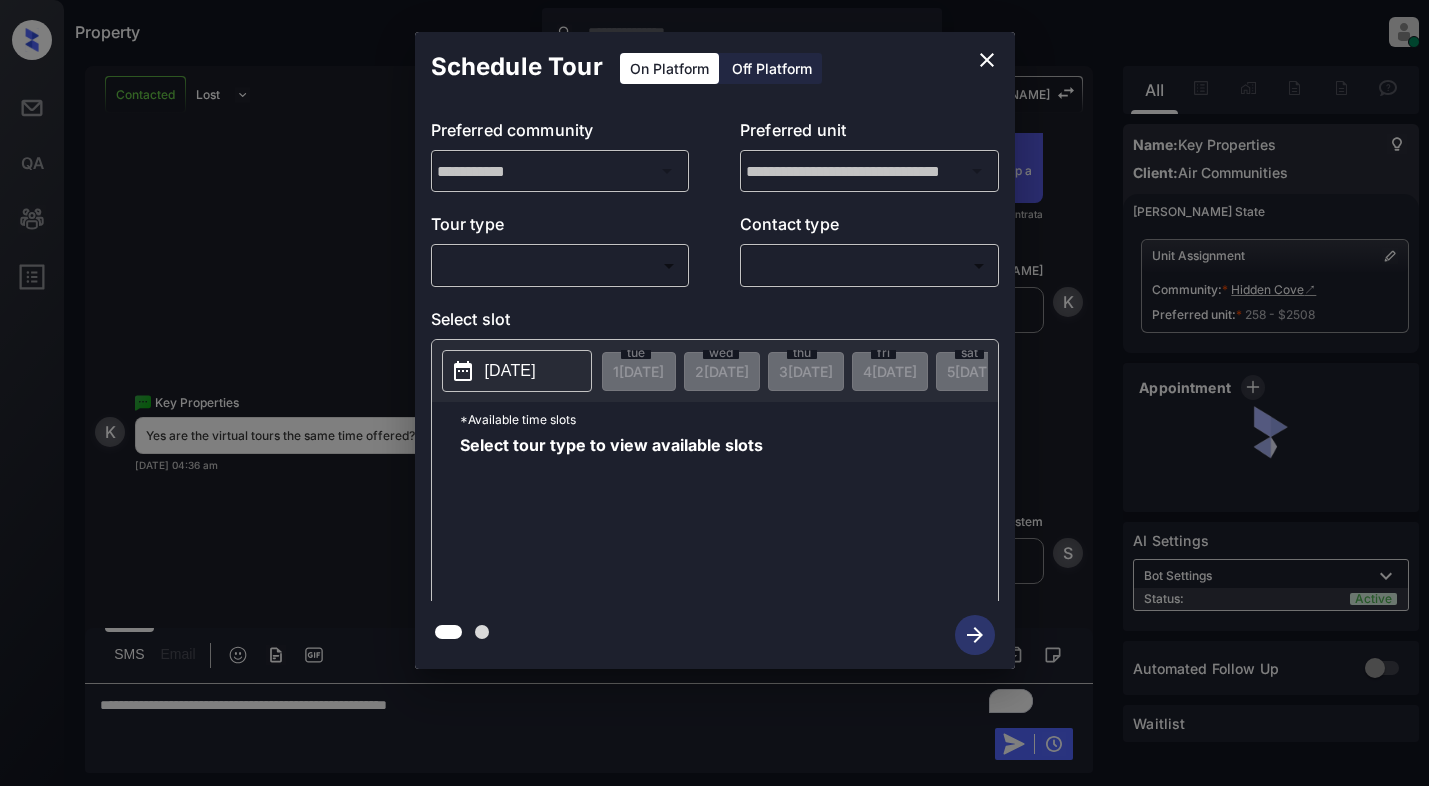 click on "Property Dominic Ceralde Online Set yourself   offline Set yourself   on break Profile Switch to  light  mode Sign out Contacted Lost Lead Sentiment: Angry Upon sliding the acknowledgement:  Lead will move to lost stage. * ​ SMS and call option will be set to opt out. AFM will be turned off for the lead. Kelsey New Message Kelsey Notes Note: <a href="https://conversation.getzuma.com/6863c49923afe018c79f5613">https://conversation.getzuma.com/6863c49923afe018c79f5613</a> - Paste this link into your browser to view Kelsey’s conversation with the prospect Jul 01, 2025 04:21 am  Sync'd w  entrata K New Message Agent Lead created via emailParser in Inbound stage. Jul 01, 2025 04:21 am A New Message Zuma Lead transferred to leasing agent: kelsey Jul 01, 2025 04:21 am Z New Message Kelsey Due to the activation of disableLeadTransfer feature flag, Kelsey will no longer transfer ownership of this CRM guest card Jul 01, 2025 04:21 am K New Message Agent AFM Request sent to Kelsey. Jul 01, 2025 04:21 am A New Message" at bounding box center [714, 393] 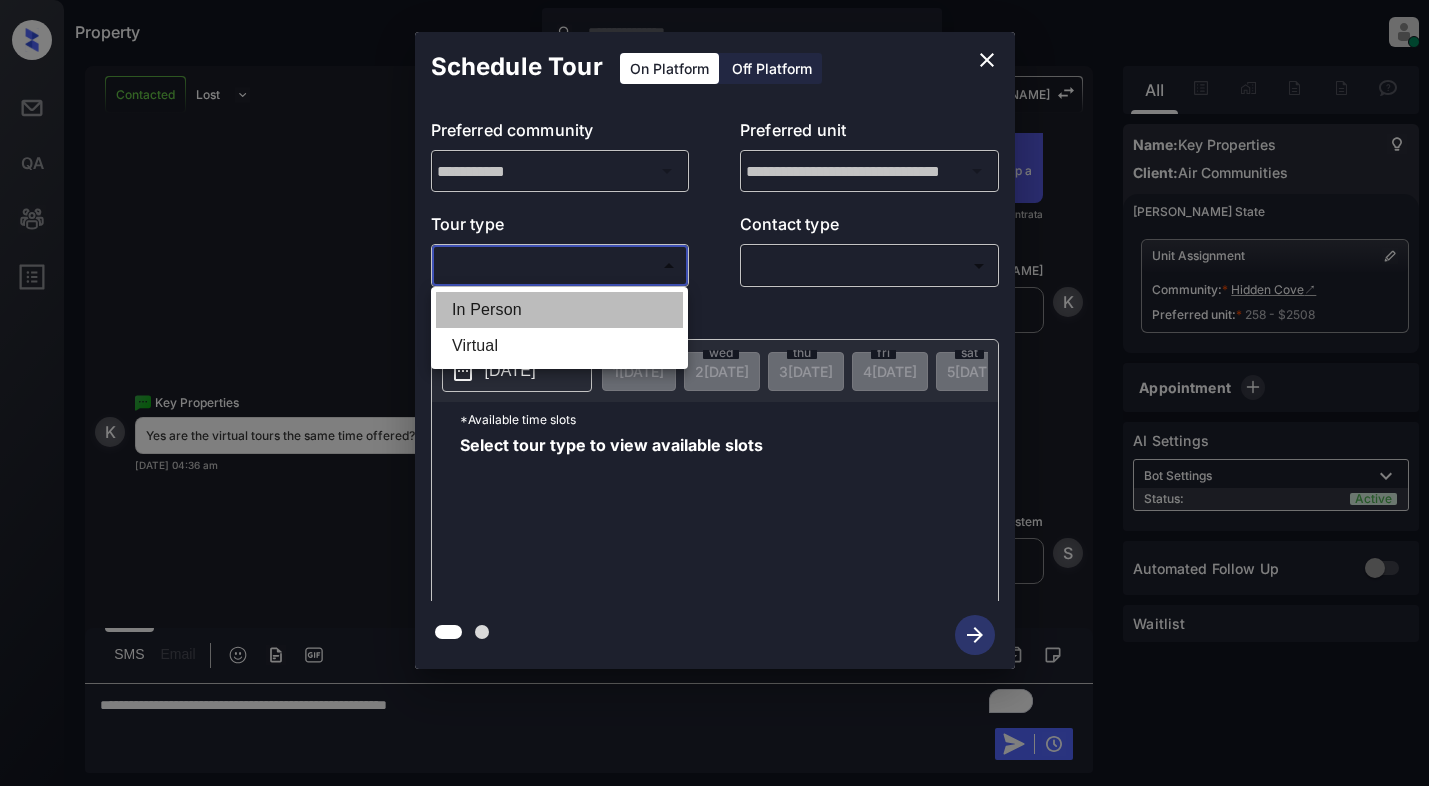 click on "In Person" at bounding box center [559, 310] 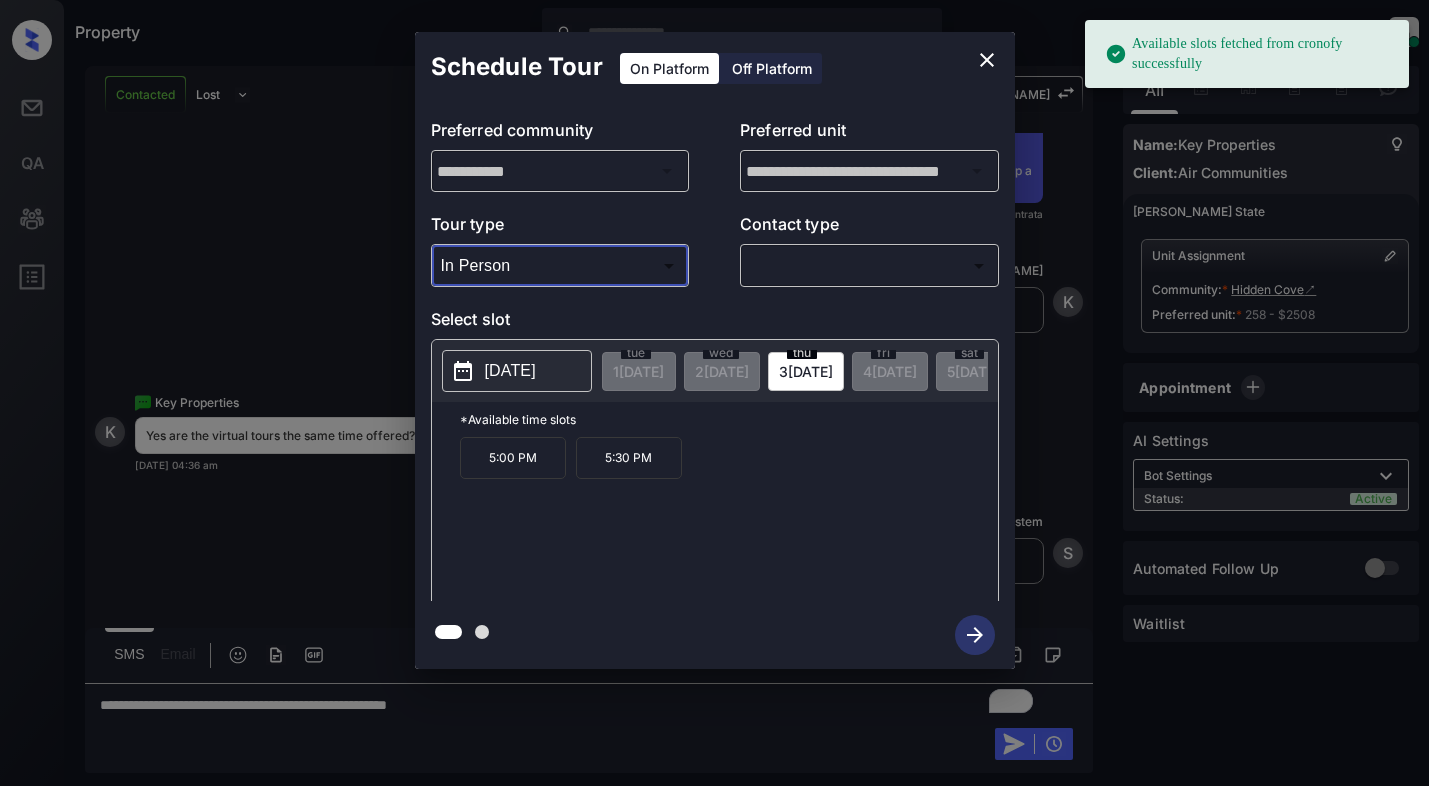 click on "[DATE]" at bounding box center [510, 371] 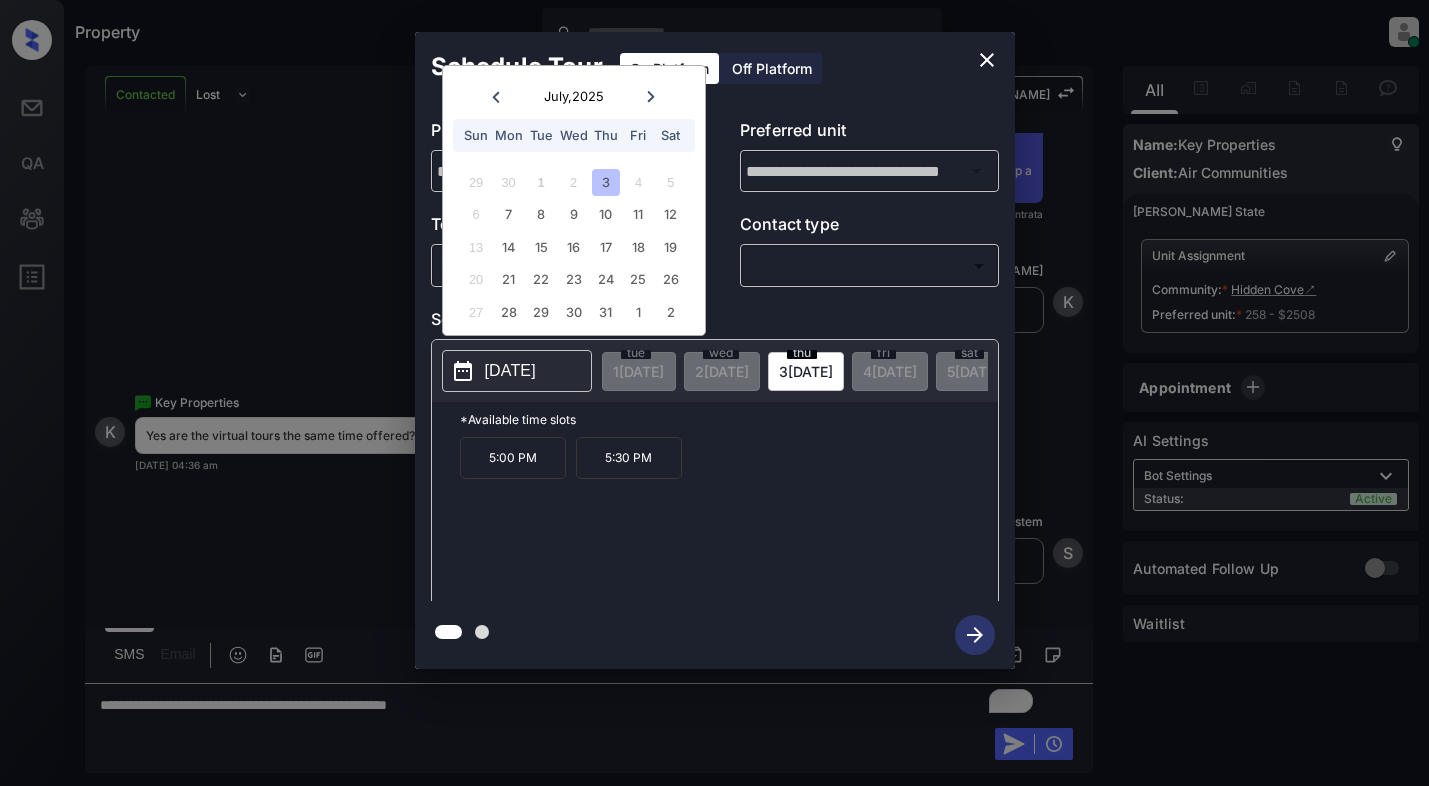 click 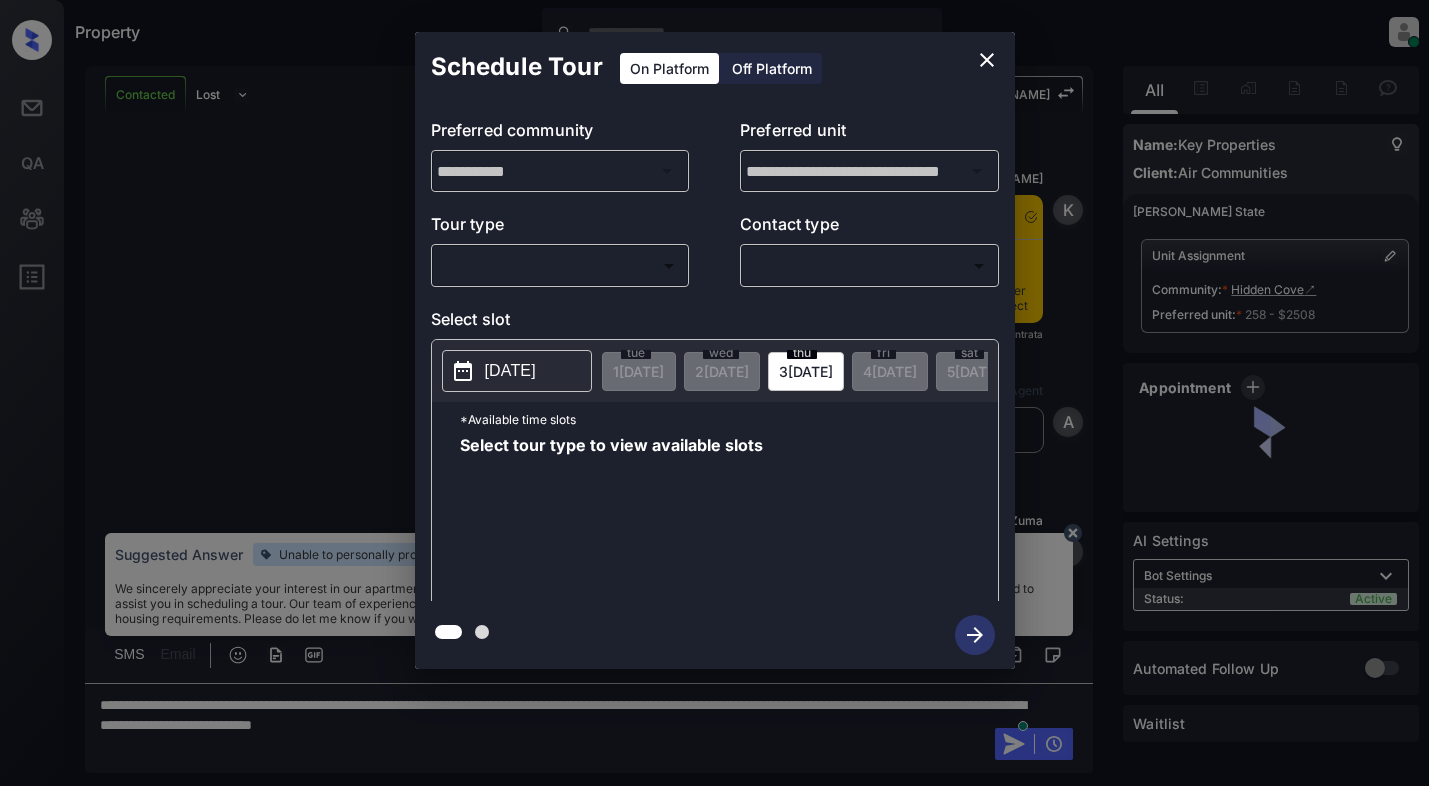 scroll, scrollTop: 0, scrollLeft: 0, axis: both 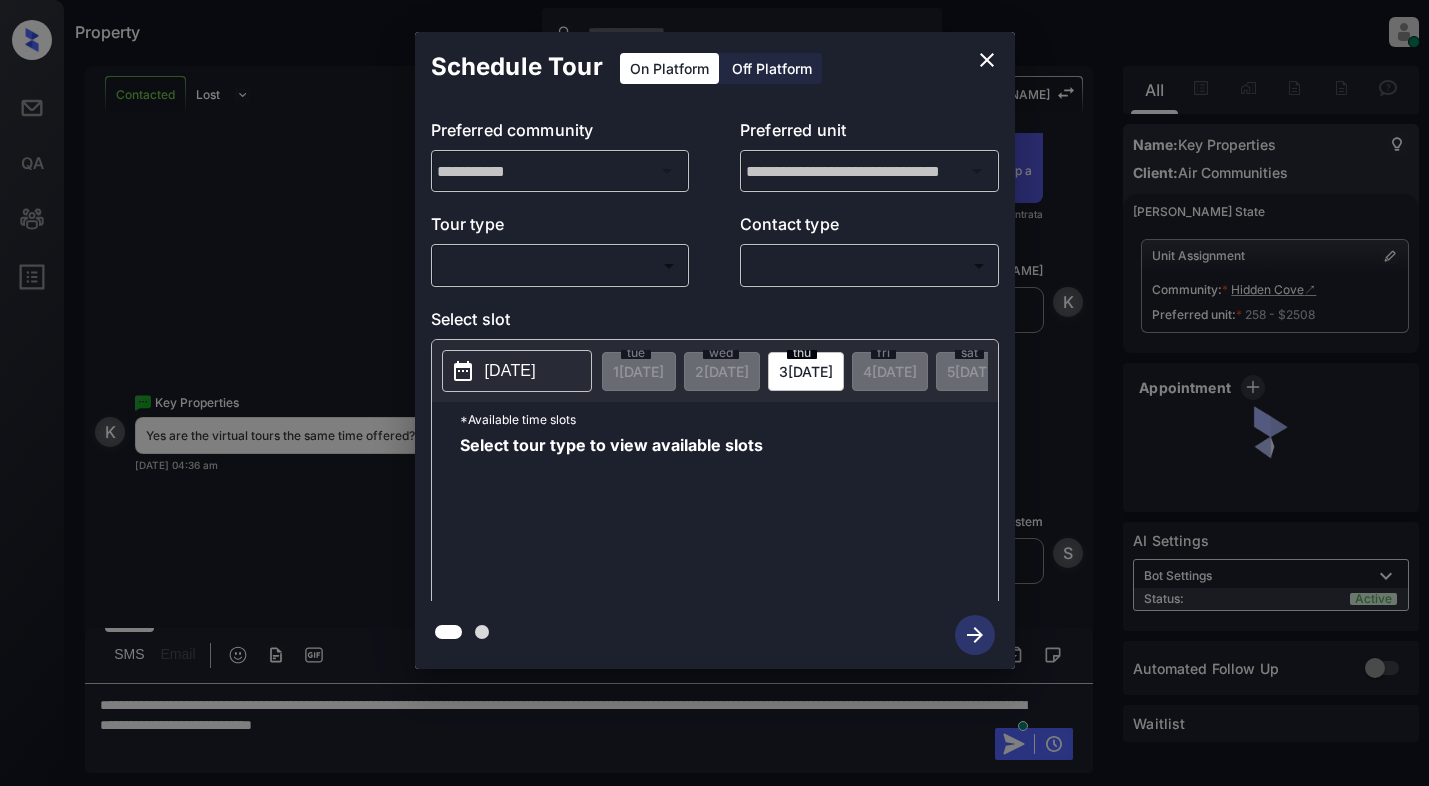 click on "Property [PERSON_NAME] Online Set yourself   offline Set yourself   on break Profile Switch to  light  mode Sign out Contacted Lost Lead Sentiment: Angry Upon sliding the acknowledgement:  Lead will move to lost stage. * ​ SMS and call option will be set to opt out. AFM will be turned off for the lead. Kelsey New Message [PERSON_NAME] Notes Note: <a href="[URL][DOMAIN_NAME]">[URL][DOMAIN_NAME]</a> - Paste this link into your browser to view [PERSON_NAME] conversation with the prospect [DATE] 04:21 am  Sync'd w  entrata K New Message Agent Lead created via emailParser in Inbound stage. [DATE] 04:21 am A New Message Zuma Lead transferred to leasing agent: [PERSON_NAME] [DATE] 04:21 am Z New Message [PERSON_NAME] Due to the activation of disableLeadTransfer feature flag, [PERSON_NAME] will no longer transfer ownership of this CRM guest card [DATE] 04:21 am K New Message Agent AFM Request sent to [PERSON_NAME]. [DATE] 04:21 am A New Message" at bounding box center [714, 393] 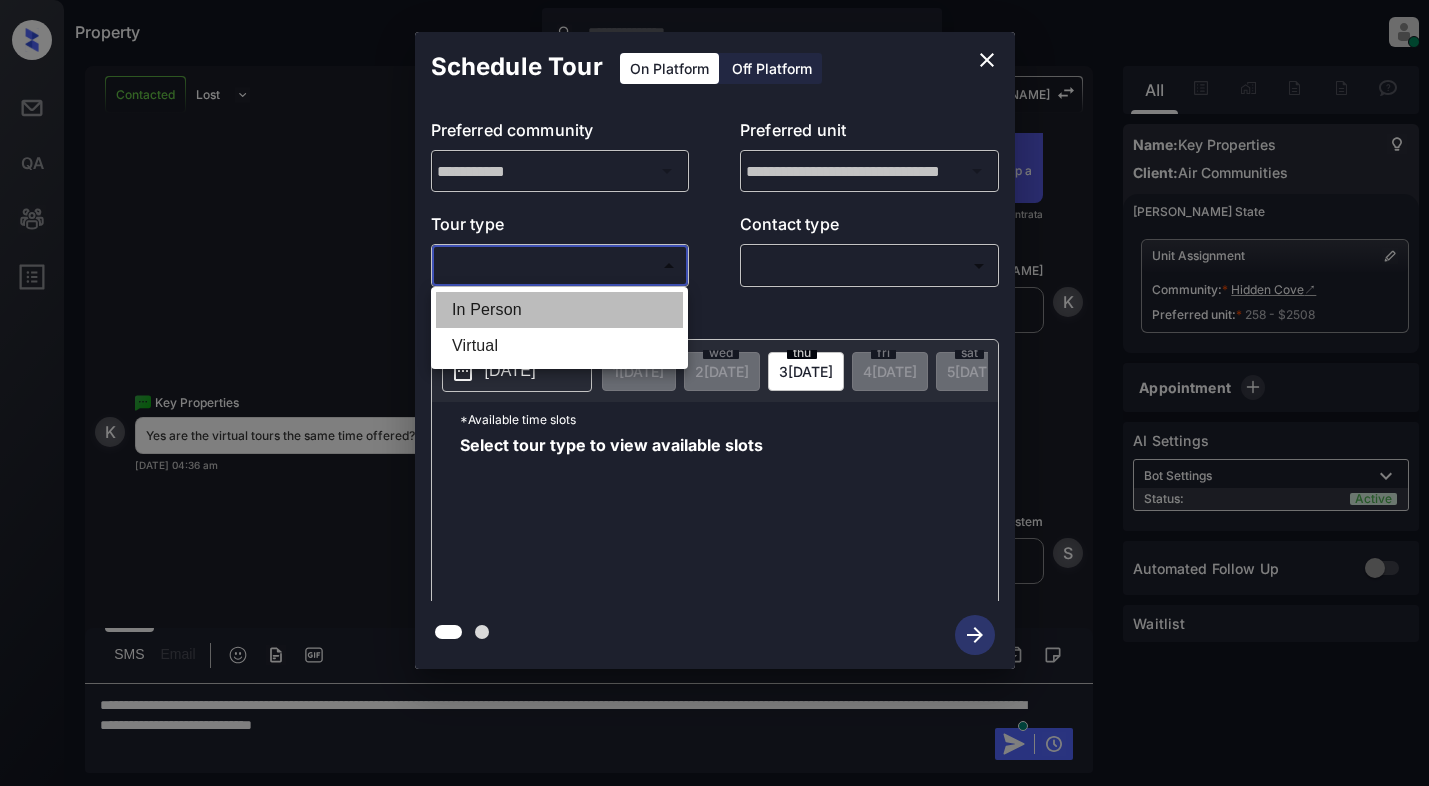 click on "In Person" at bounding box center (559, 310) 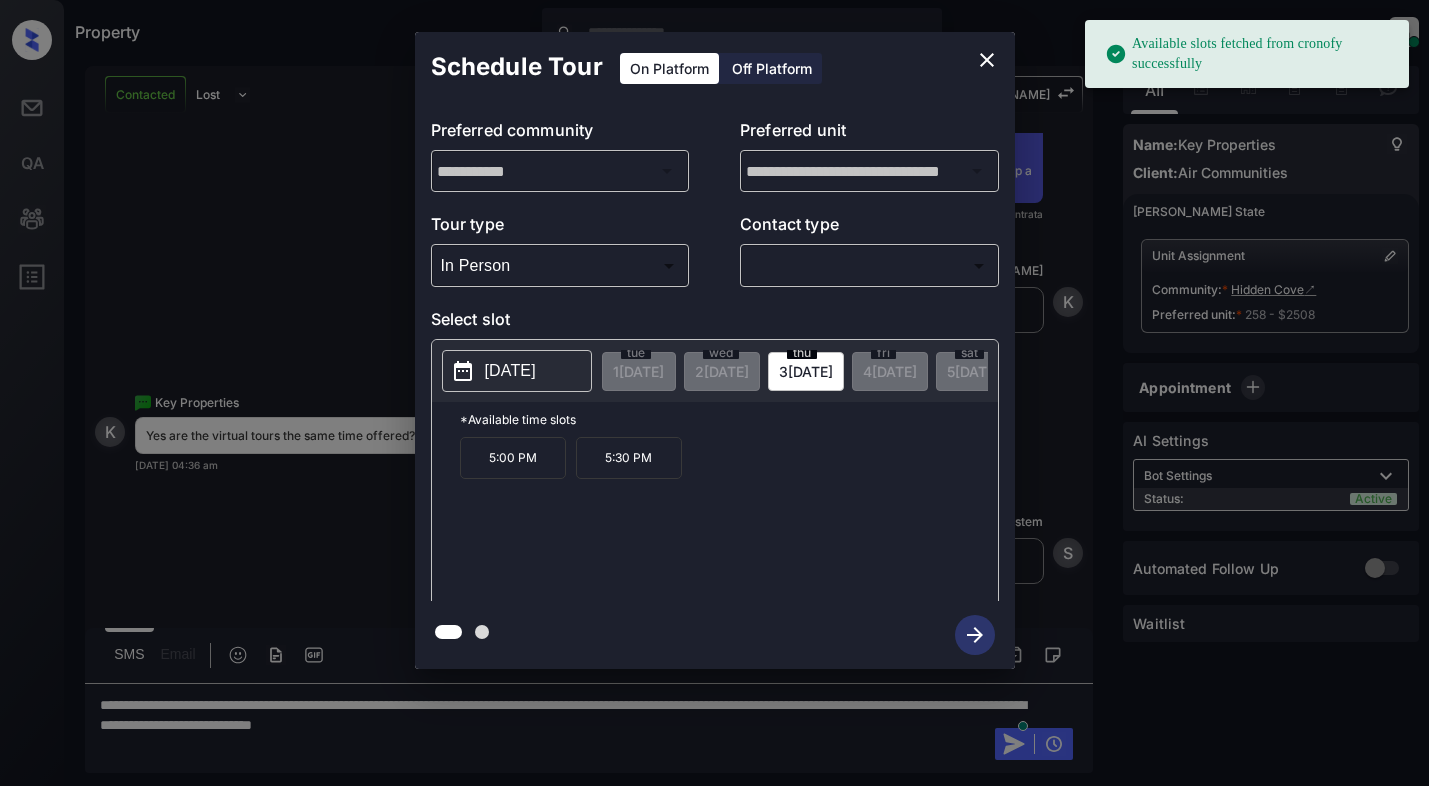 click on "[DATE]" at bounding box center (510, 371) 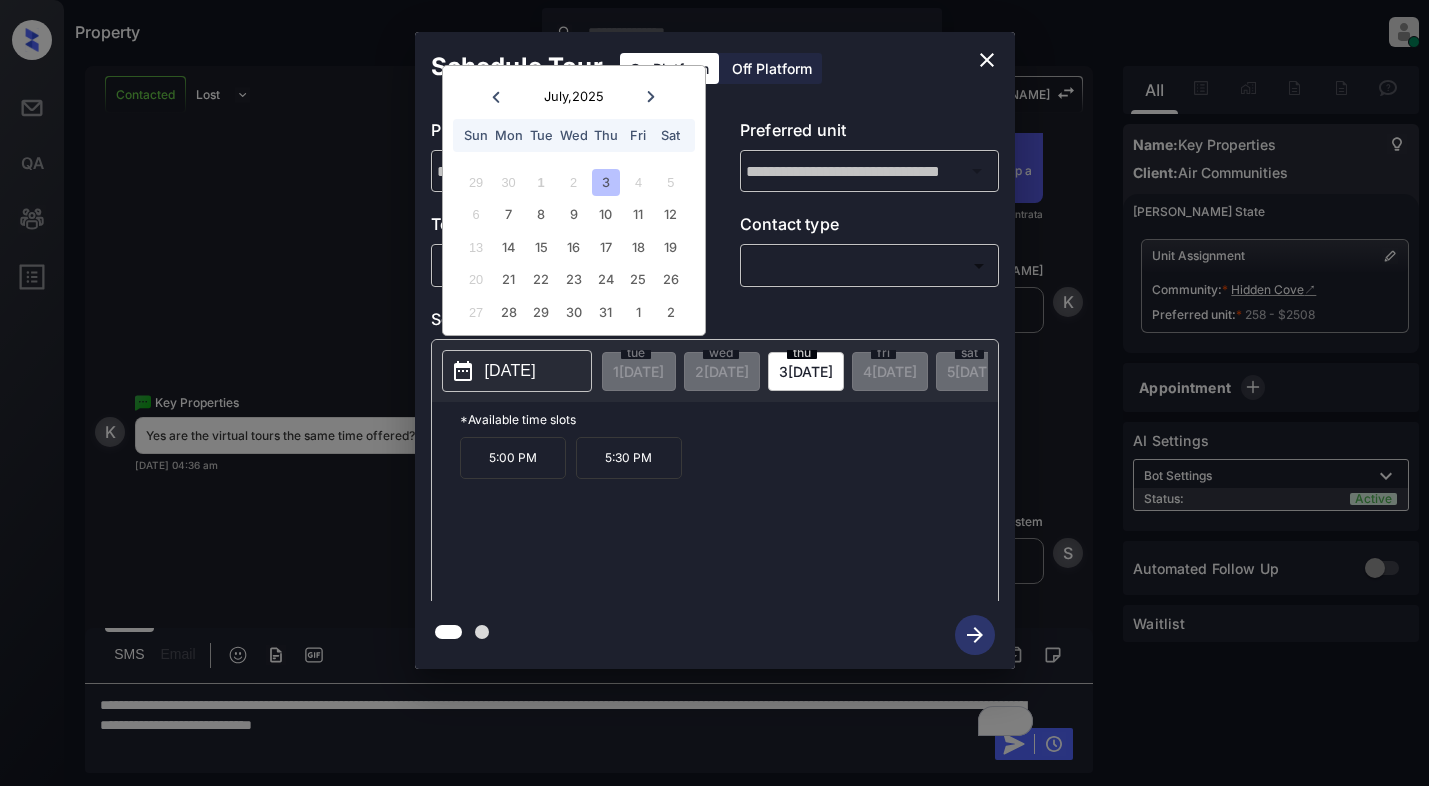 click 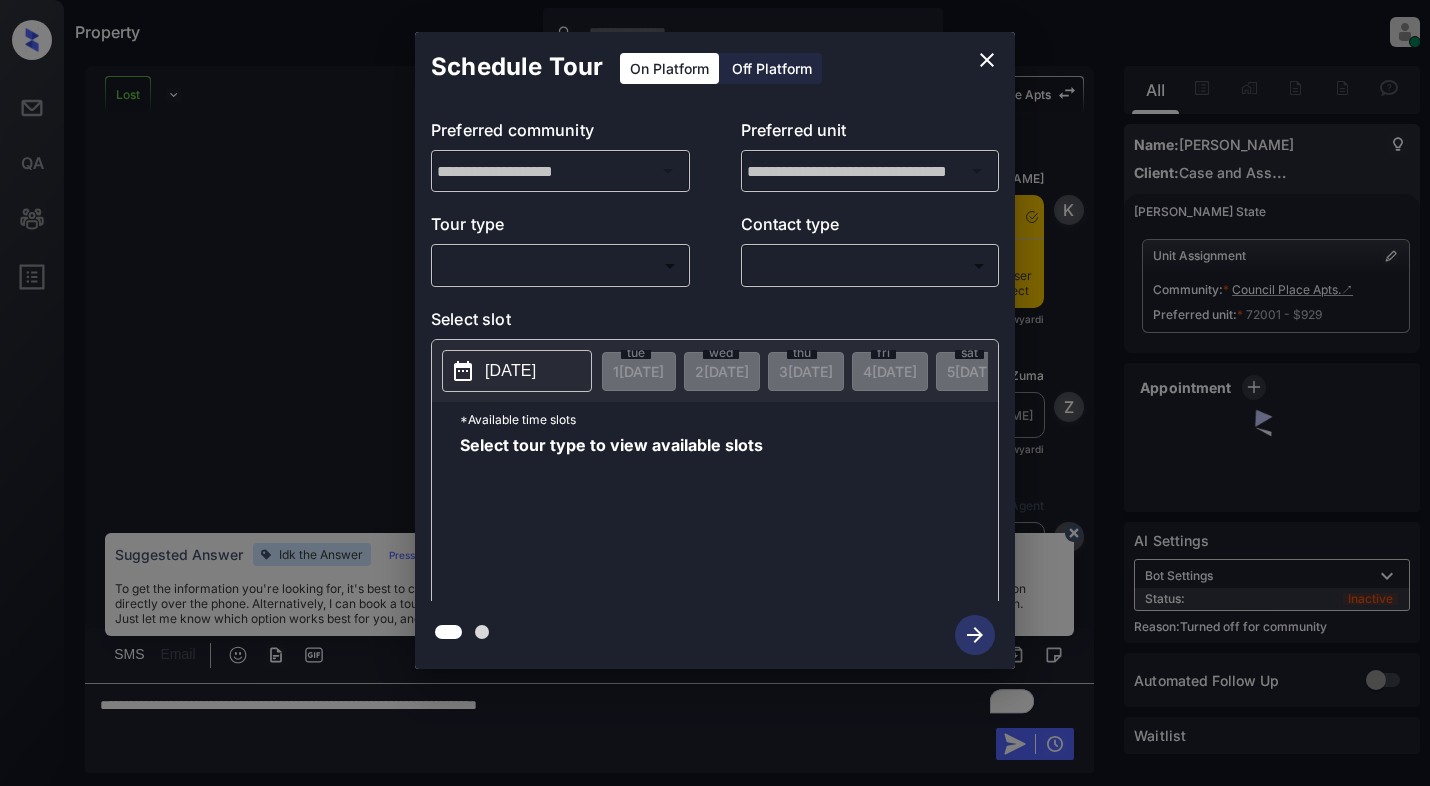 scroll, scrollTop: 0, scrollLeft: 0, axis: both 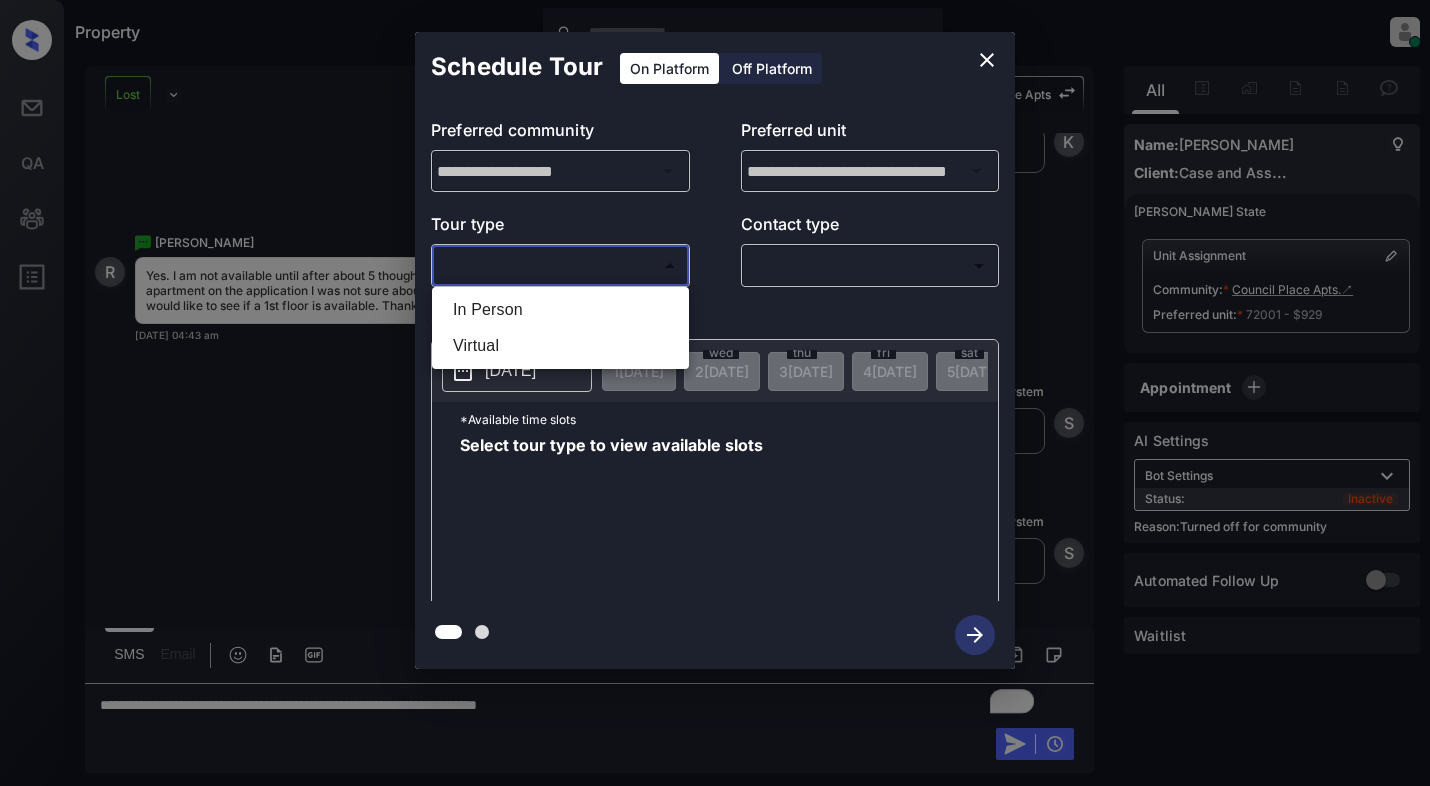 click on "Property [PERSON_NAME] Online Set yourself   offline Set yourself   on break Profile Switch to  light  mode Sign out Lost Lead Sentiment: Angry Upon sliding the acknowledgement:  Lead will move to lost stage. * ​ SMS and call option will be set to opt out. AFM will be turned off for the lead. Council Place Apts New Message Kelsey Notes Note: [URL][DOMAIN_NAME] - Paste this link into your browser to view [PERSON_NAME] conversation with the prospect [DATE] 06:27 pm  Sync'd w  yardi K New Message [PERSON_NAME] Lead transferred to leasing agent: [PERSON_NAME] [DATE] 06:27 pm  Sync'd w  yardi Z New Message Agent Lead created via leadPoller in Inbound stage. [DATE] 06:27 pm A New Message Agent AFM Request sent to [PERSON_NAME]. [DATE] 06:27 pm A New Message Agent Notes Note: Structured Note:
Move In Date: [DATE]
[DATE] 06:27 pm A New Message [PERSON_NAME] Lead Details Updated
Move In Date:  [DATE]
[DATE] 06:28 pm K New Message [PERSON_NAME] [DATE] 06:28 pm" at bounding box center [715, 393] 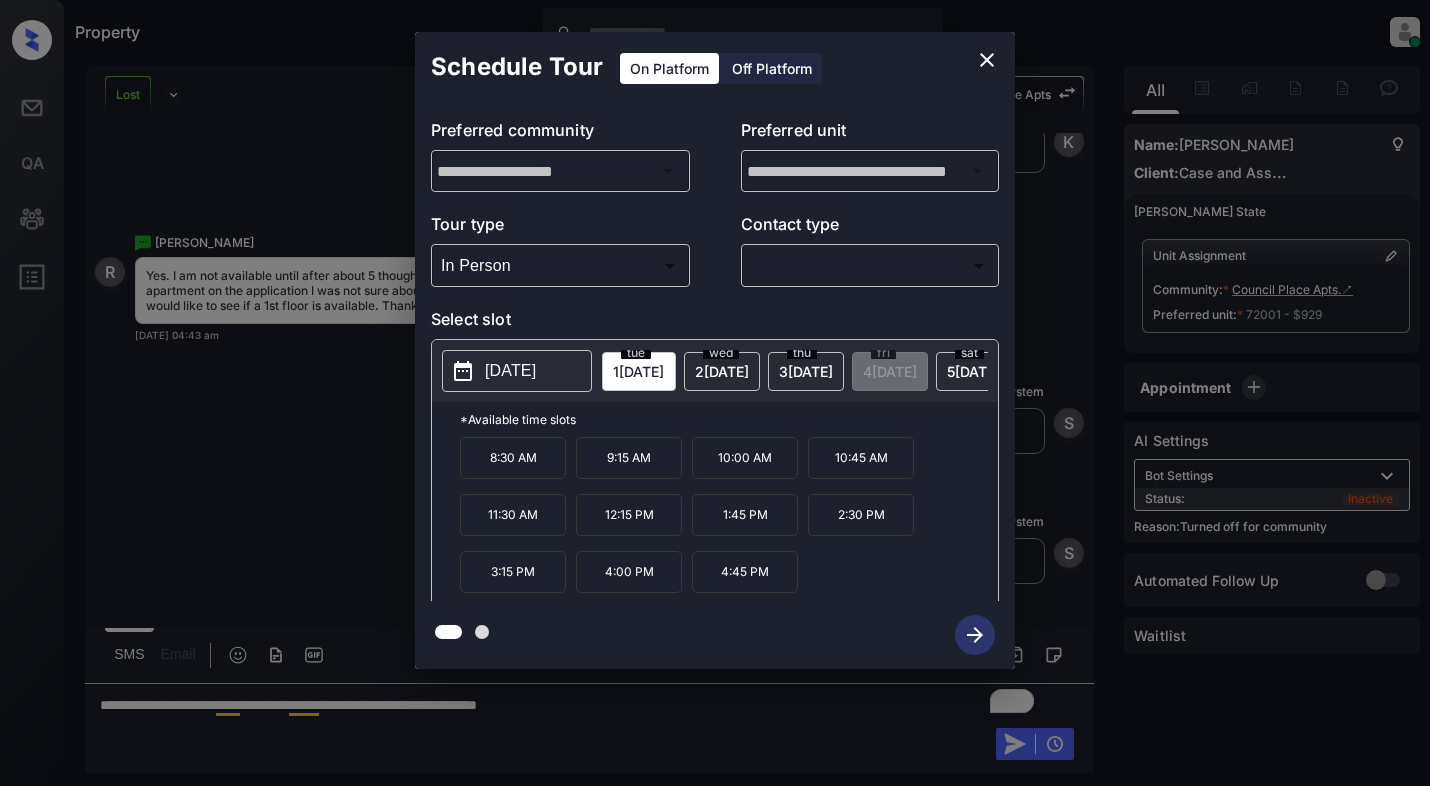 click on "2 JUL" at bounding box center (638, 371) 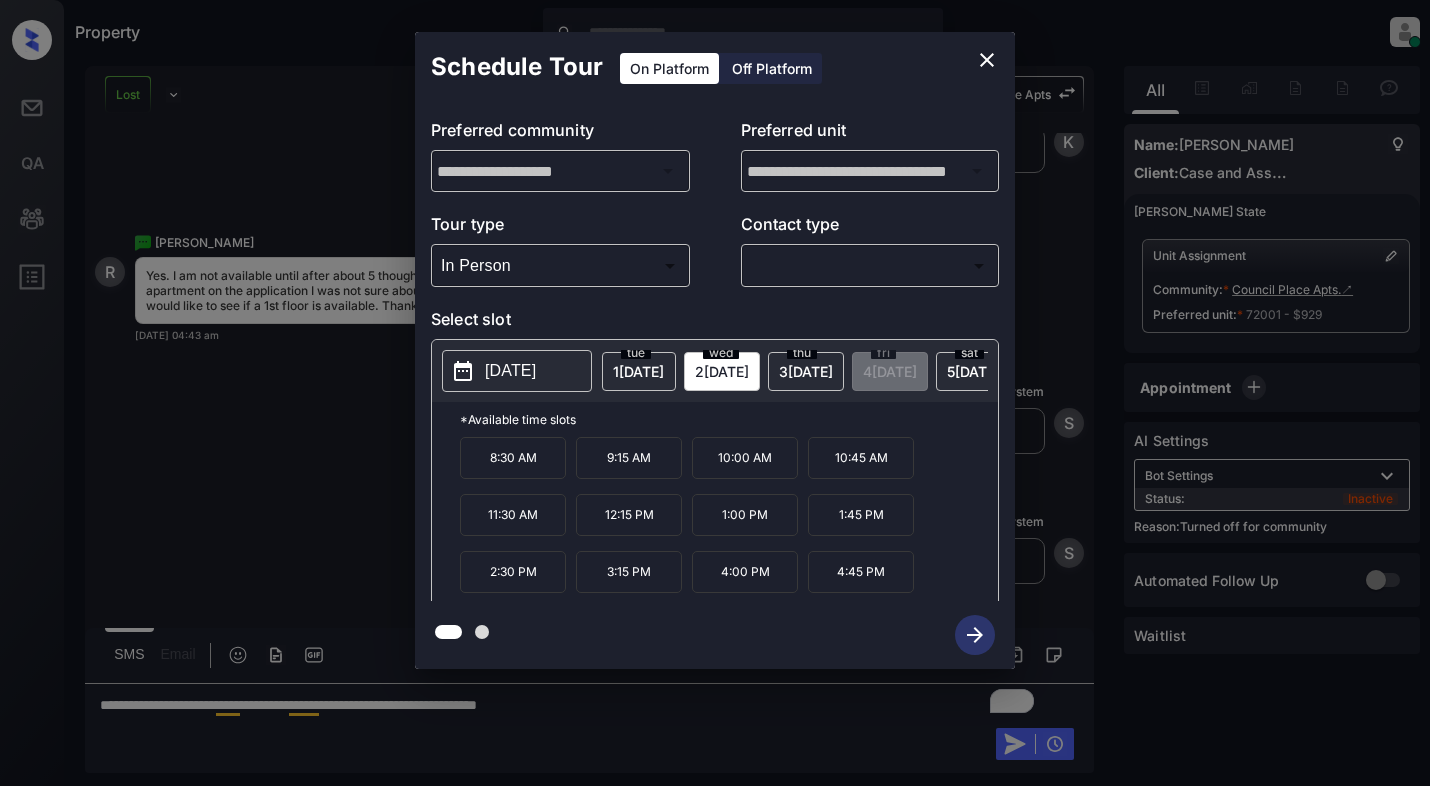 click on "3 JUL" at bounding box center [638, 371] 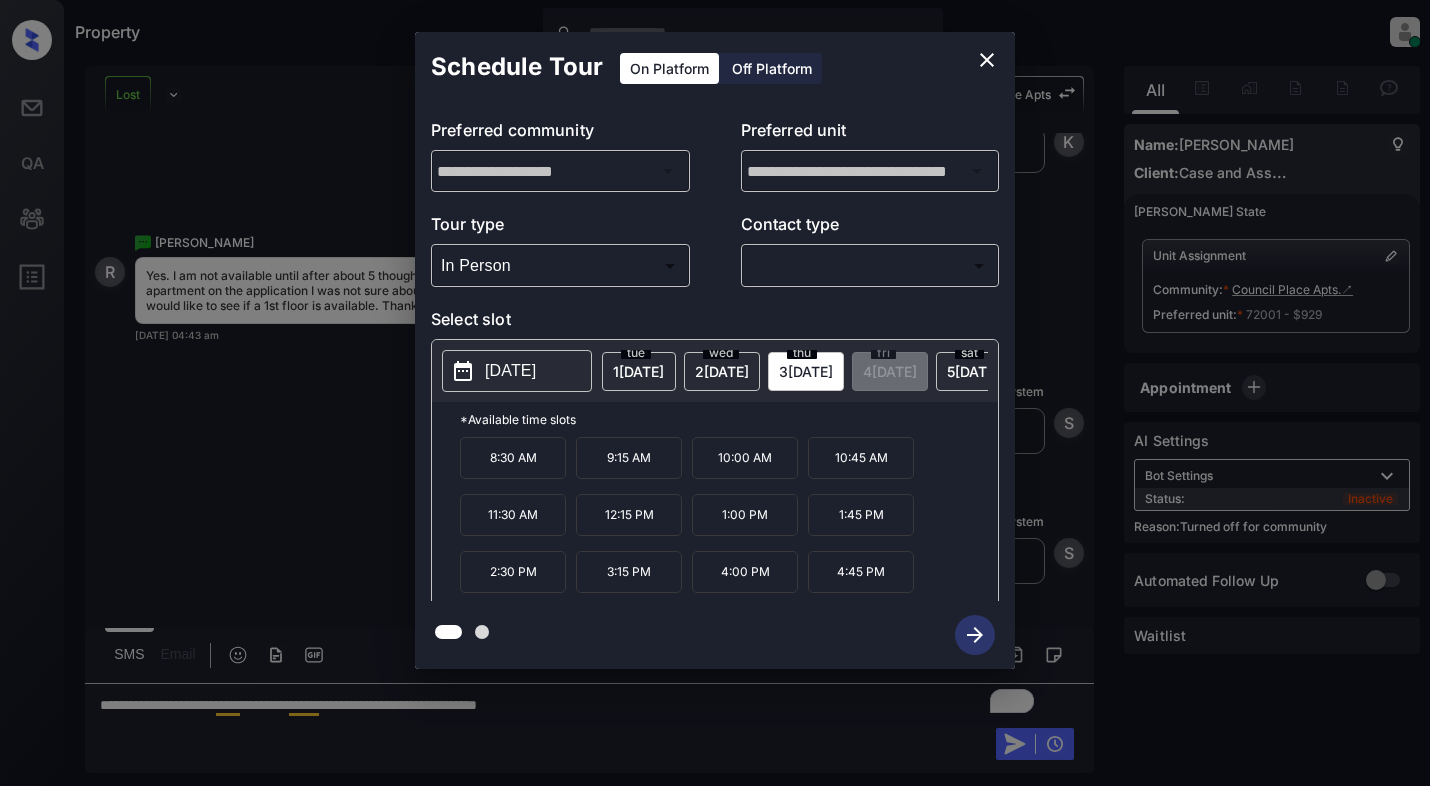 click 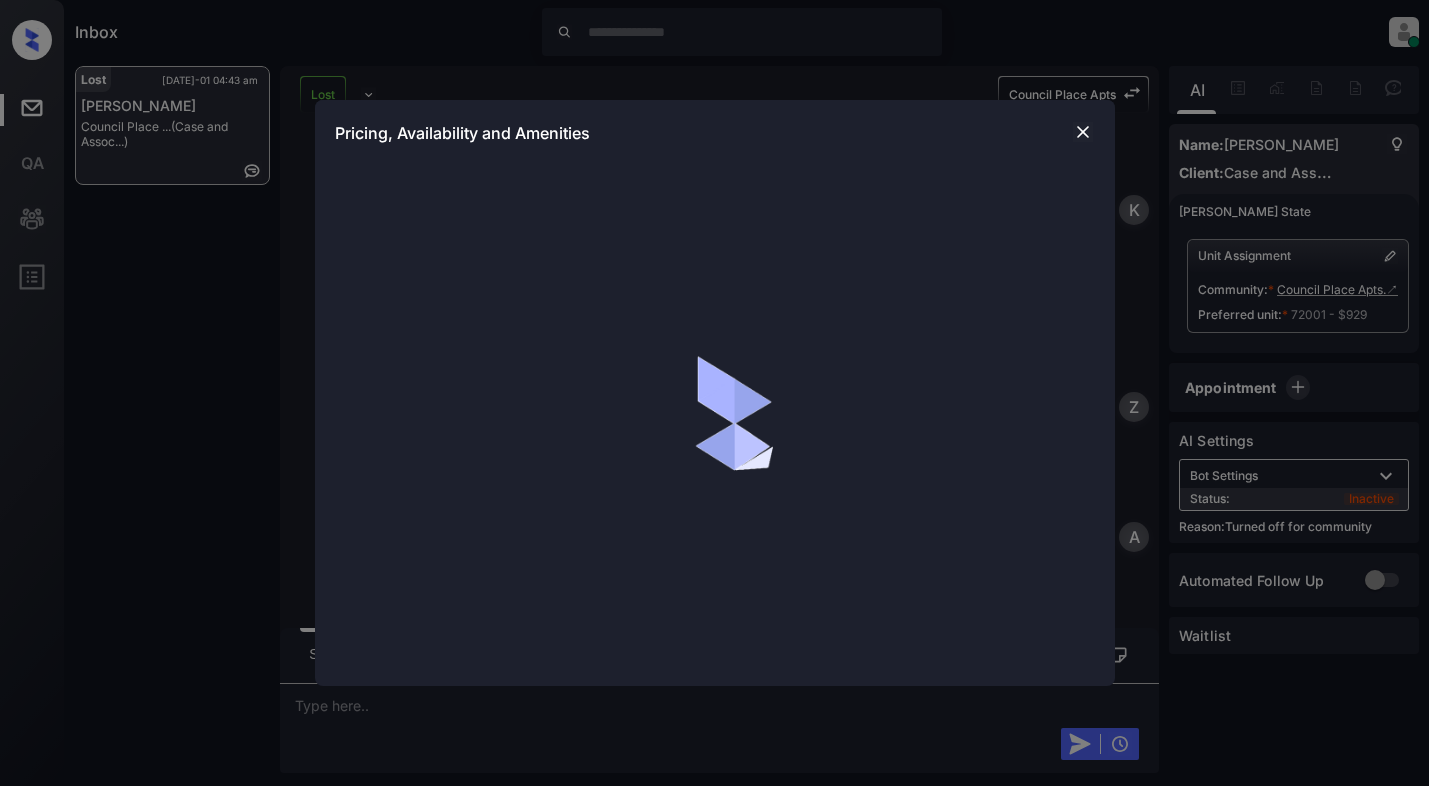 scroll, scrollTop: 0, scrollLeft: 0, axis: both 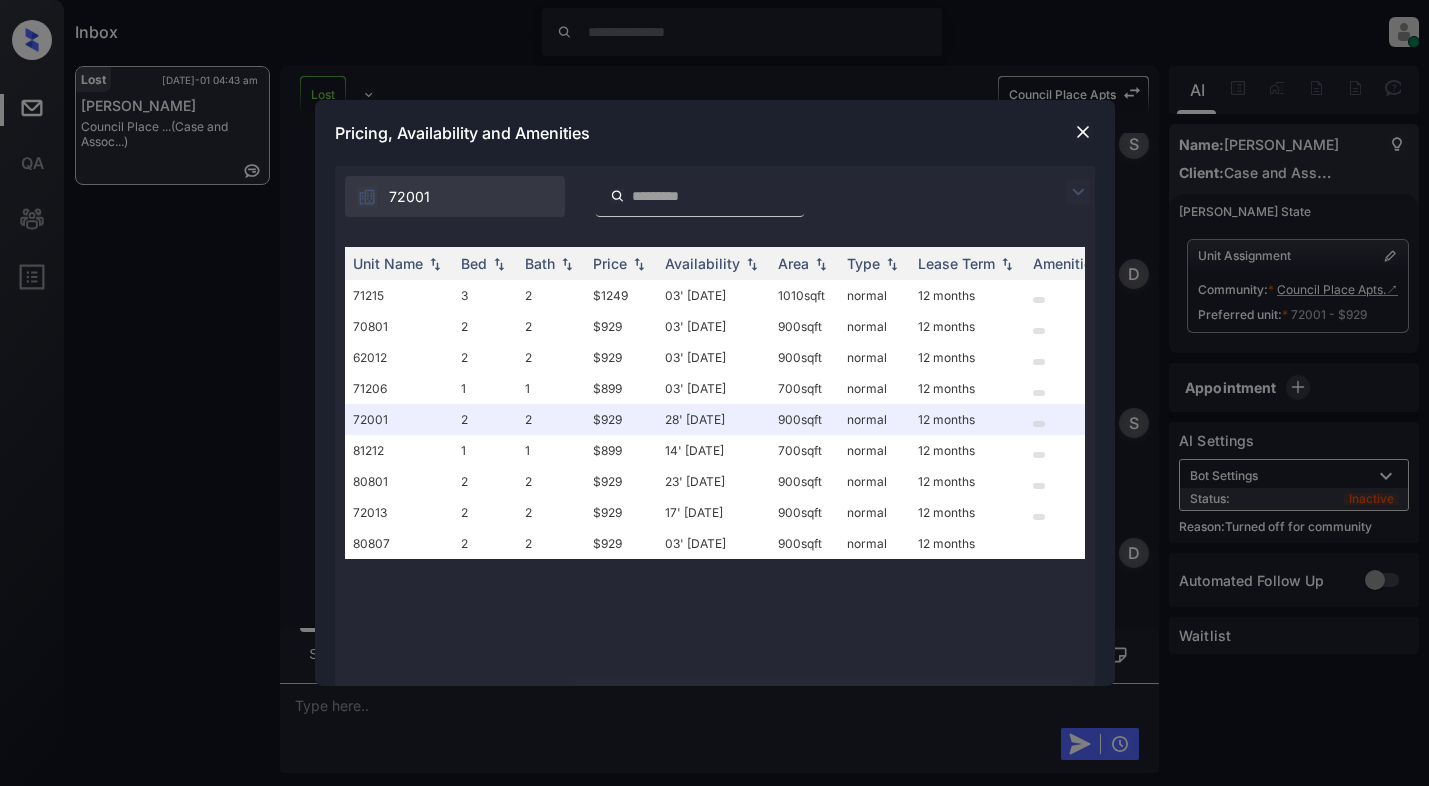 click at bounding box center [1083, 132] 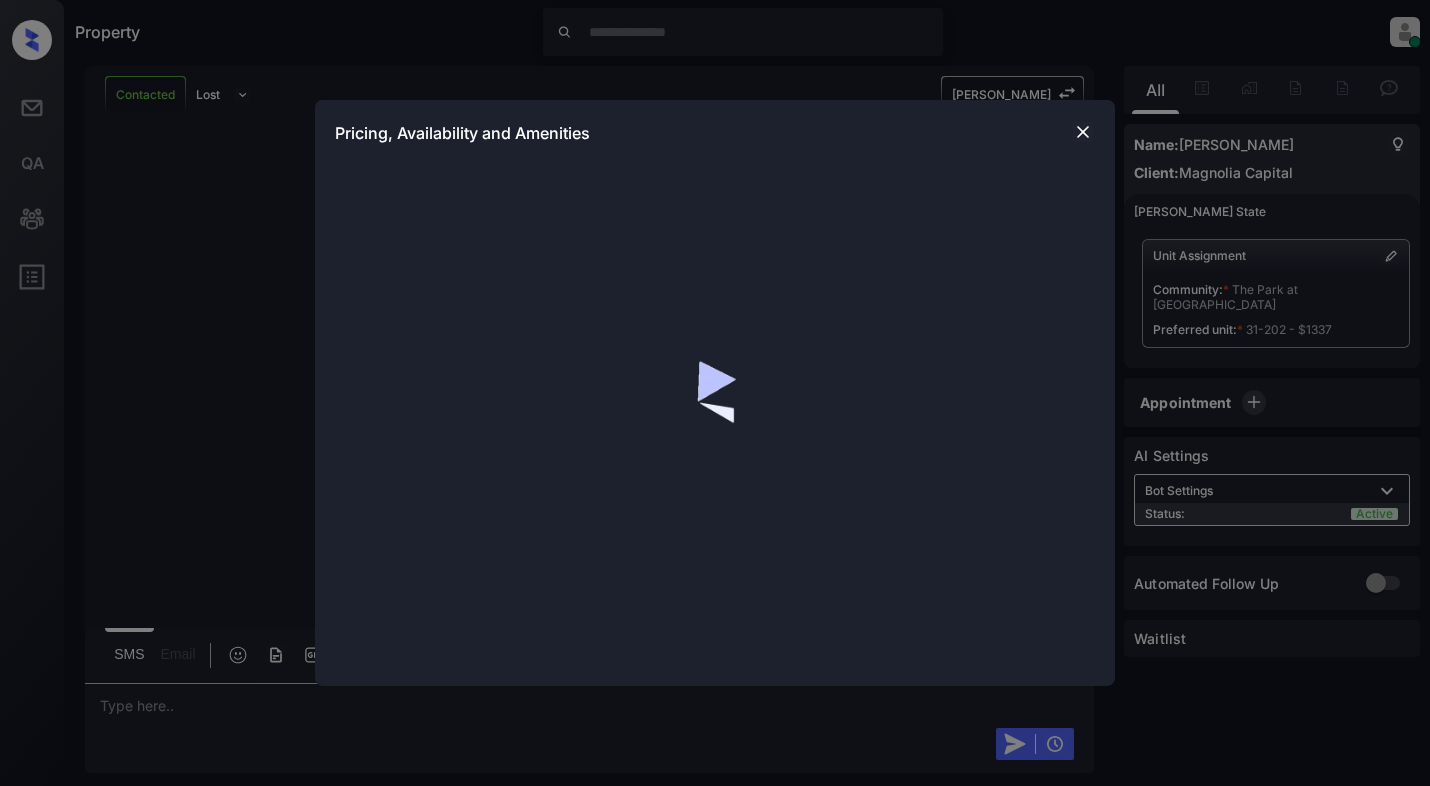 scroll, scrollTop: 0, scrollLeft: 0, axis: both 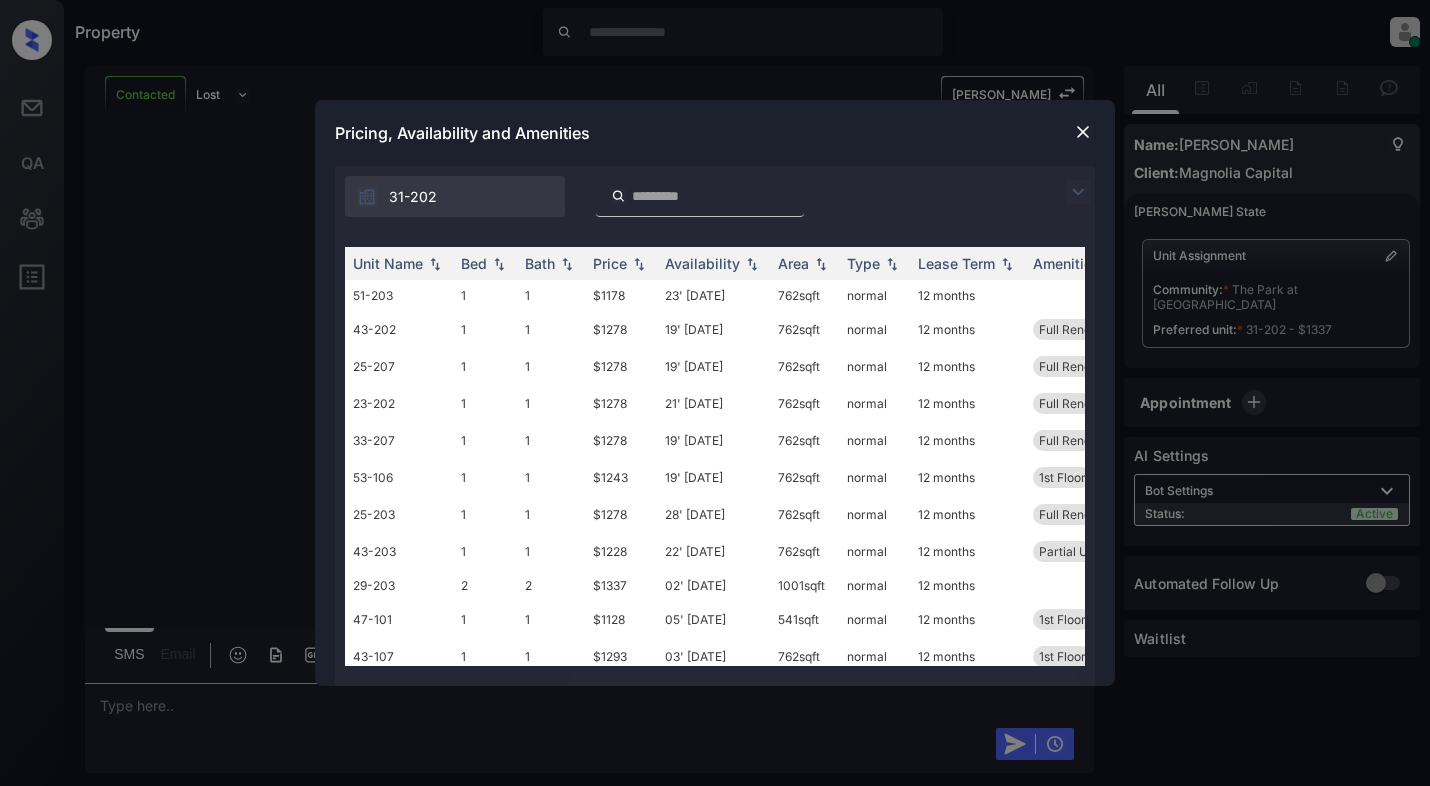 click at bounding box center [1078, 192] 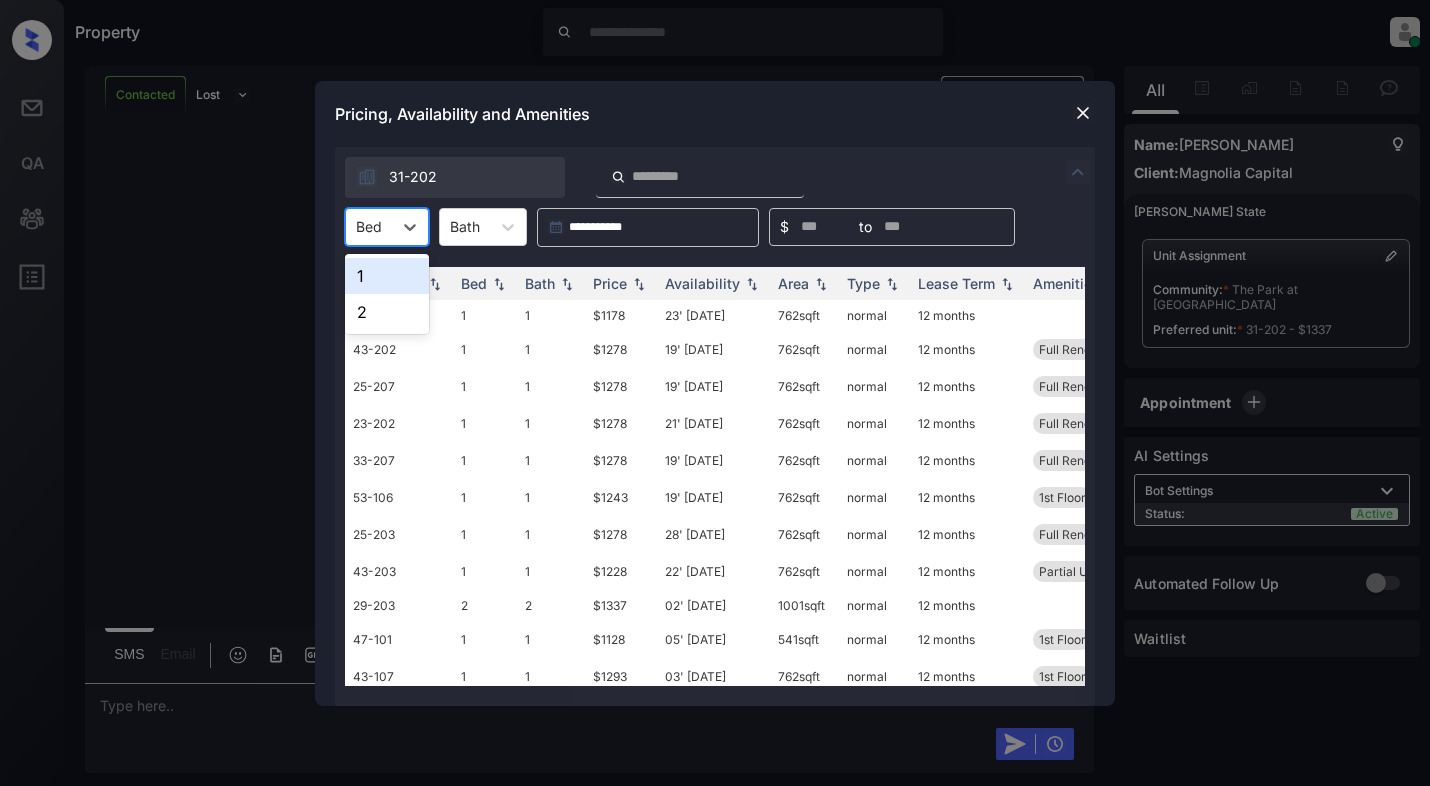 click at bounding box center [369, 226] 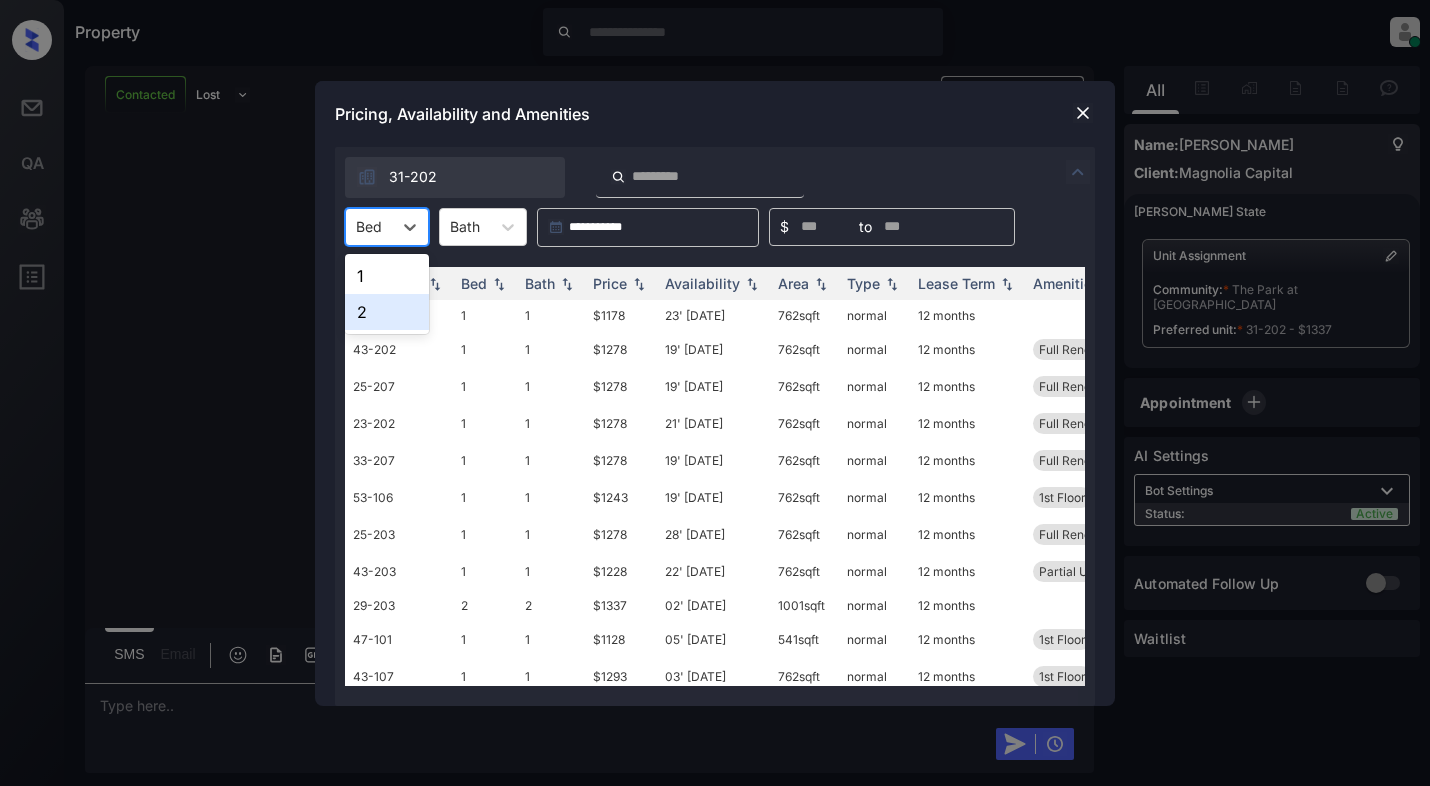 click on "2" at bounding box center [387, 312] 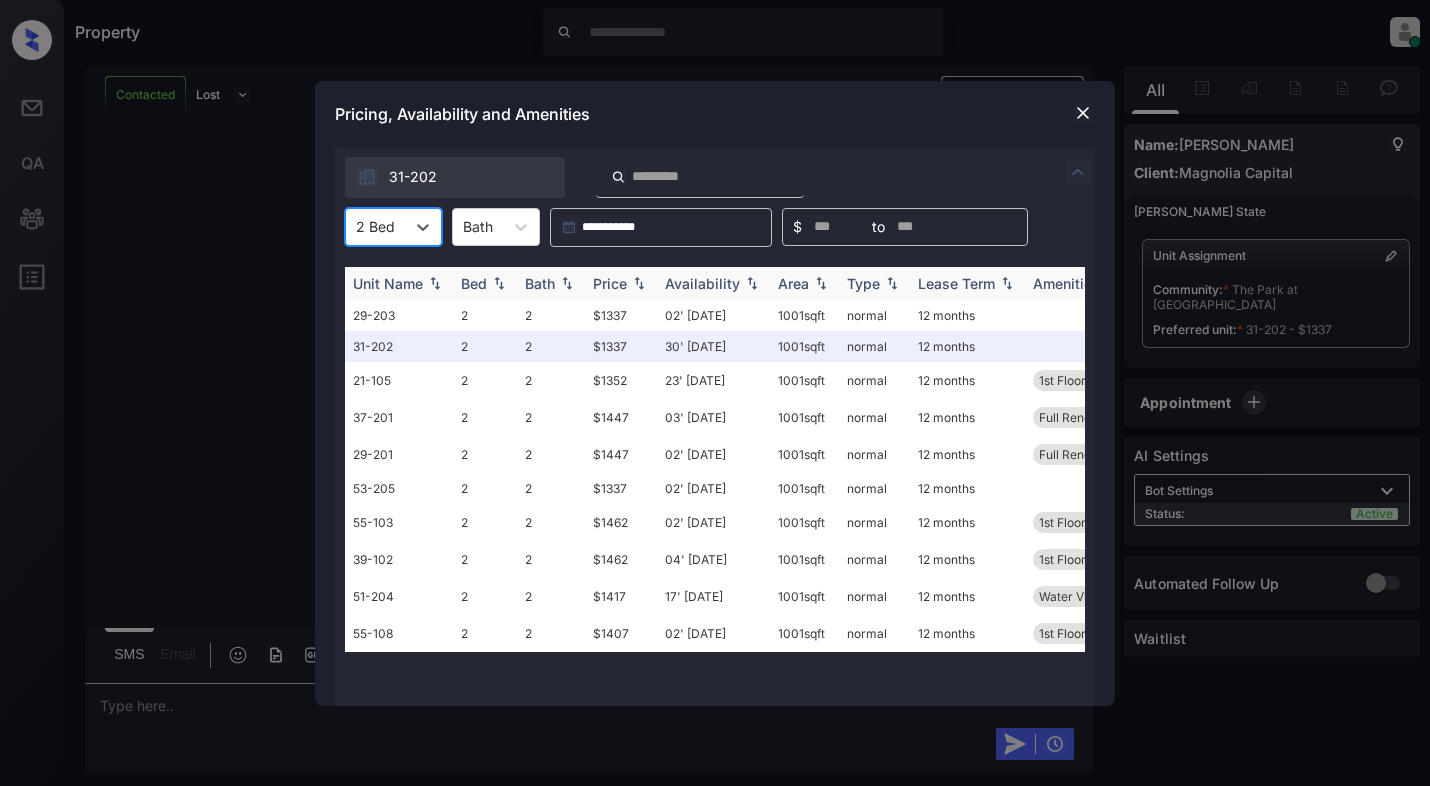 click on "Price" at bounding box center [610, 283] 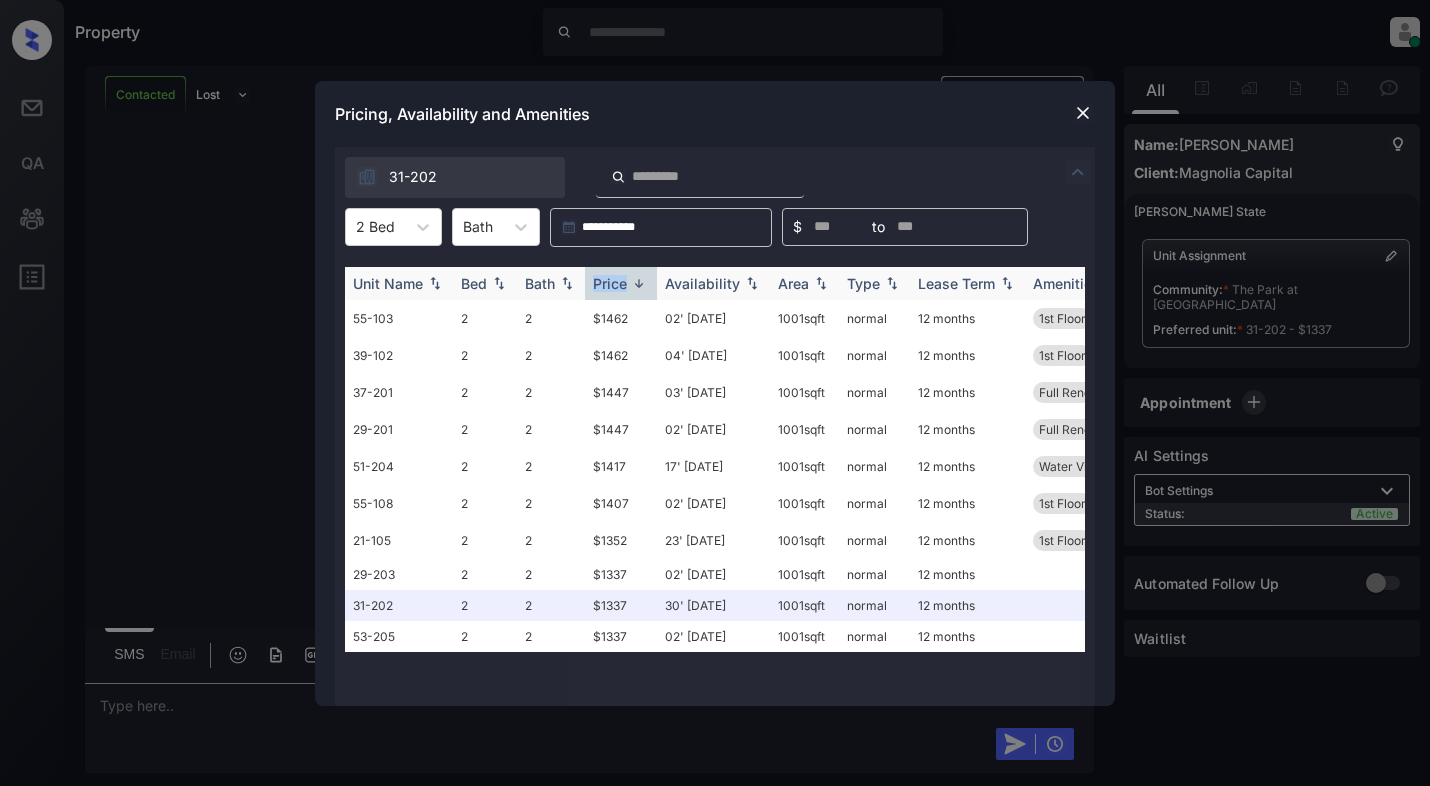 click on "Price" at bounding box center (610, 283) 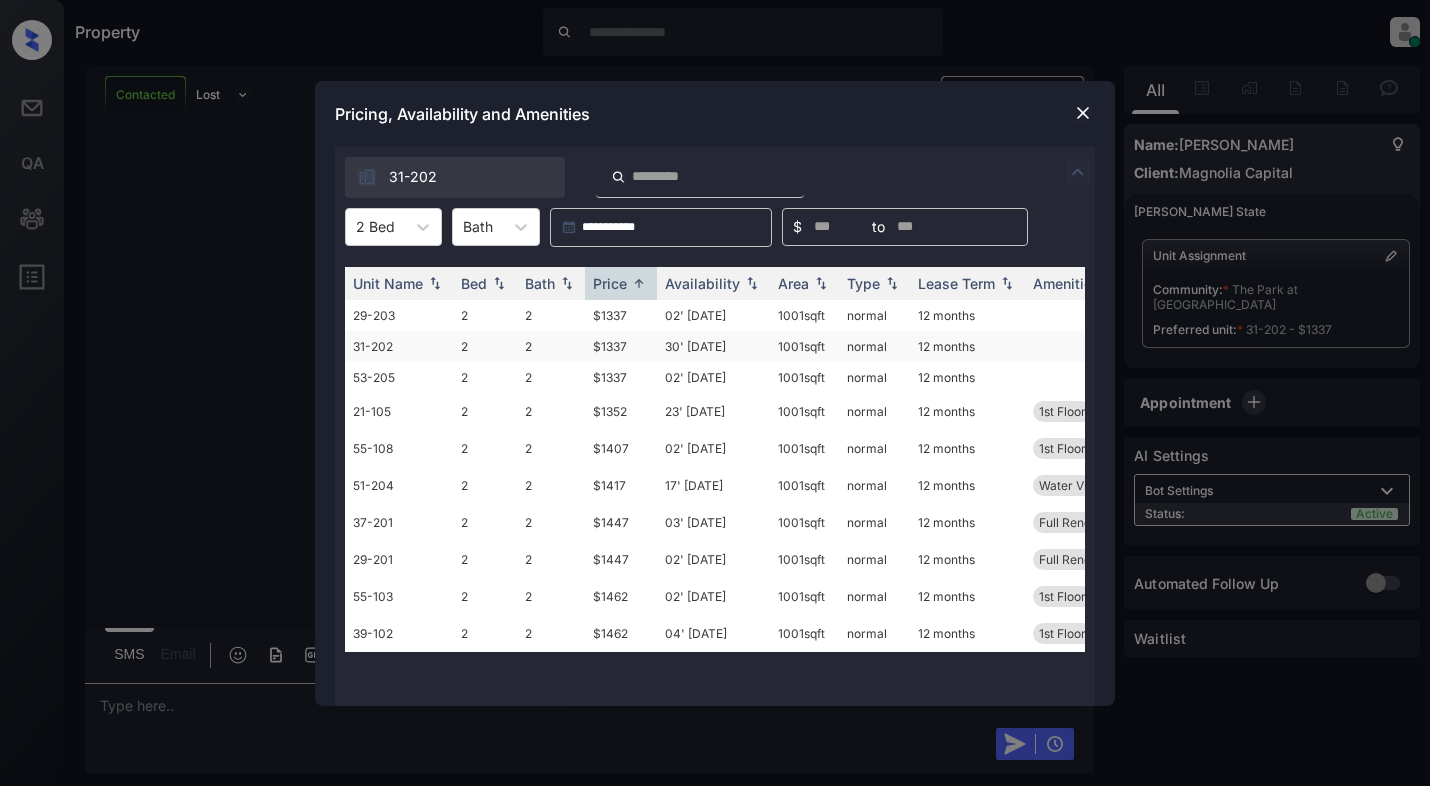 click on "$1337" at bounding box center (621, 346) 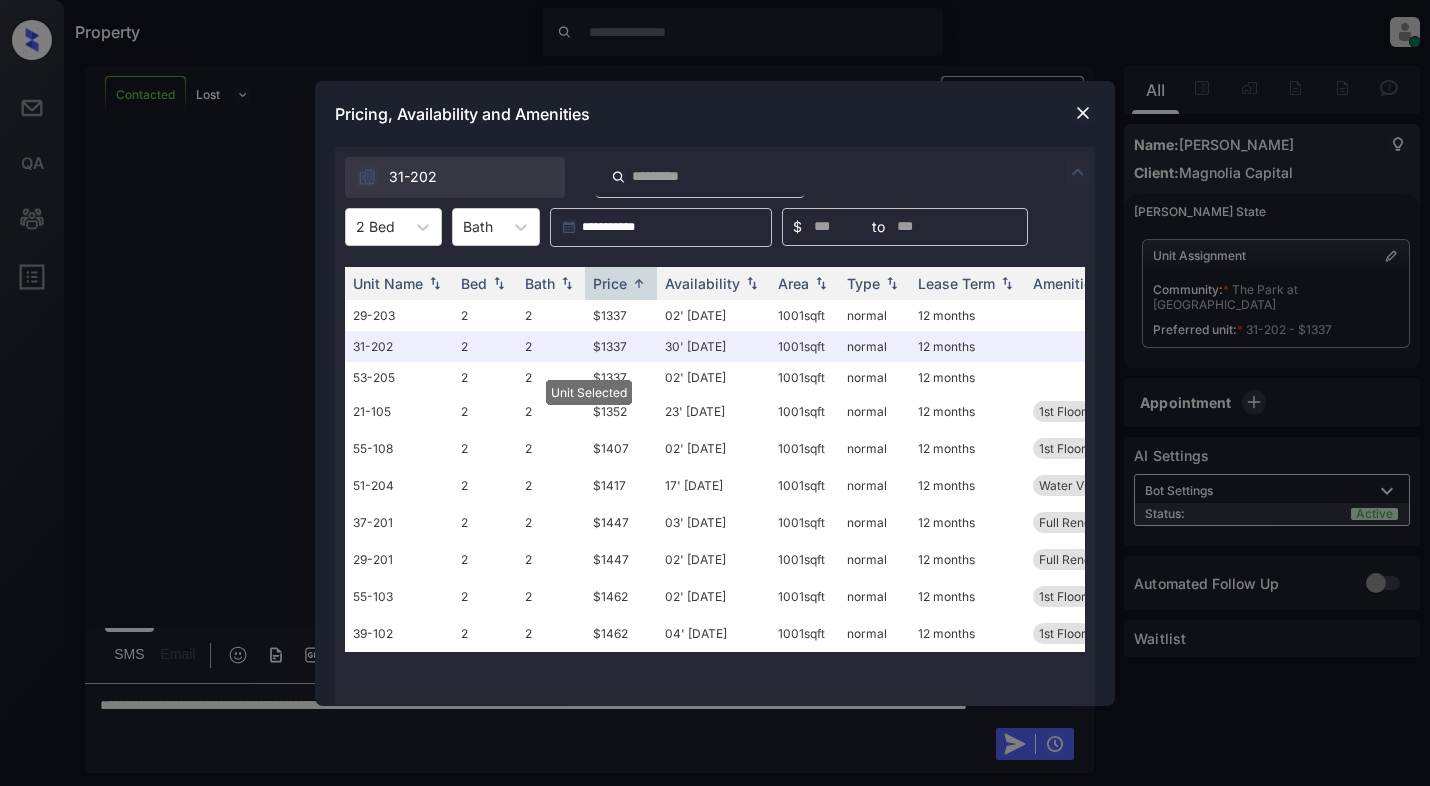click at bounding box center (1083, 113) 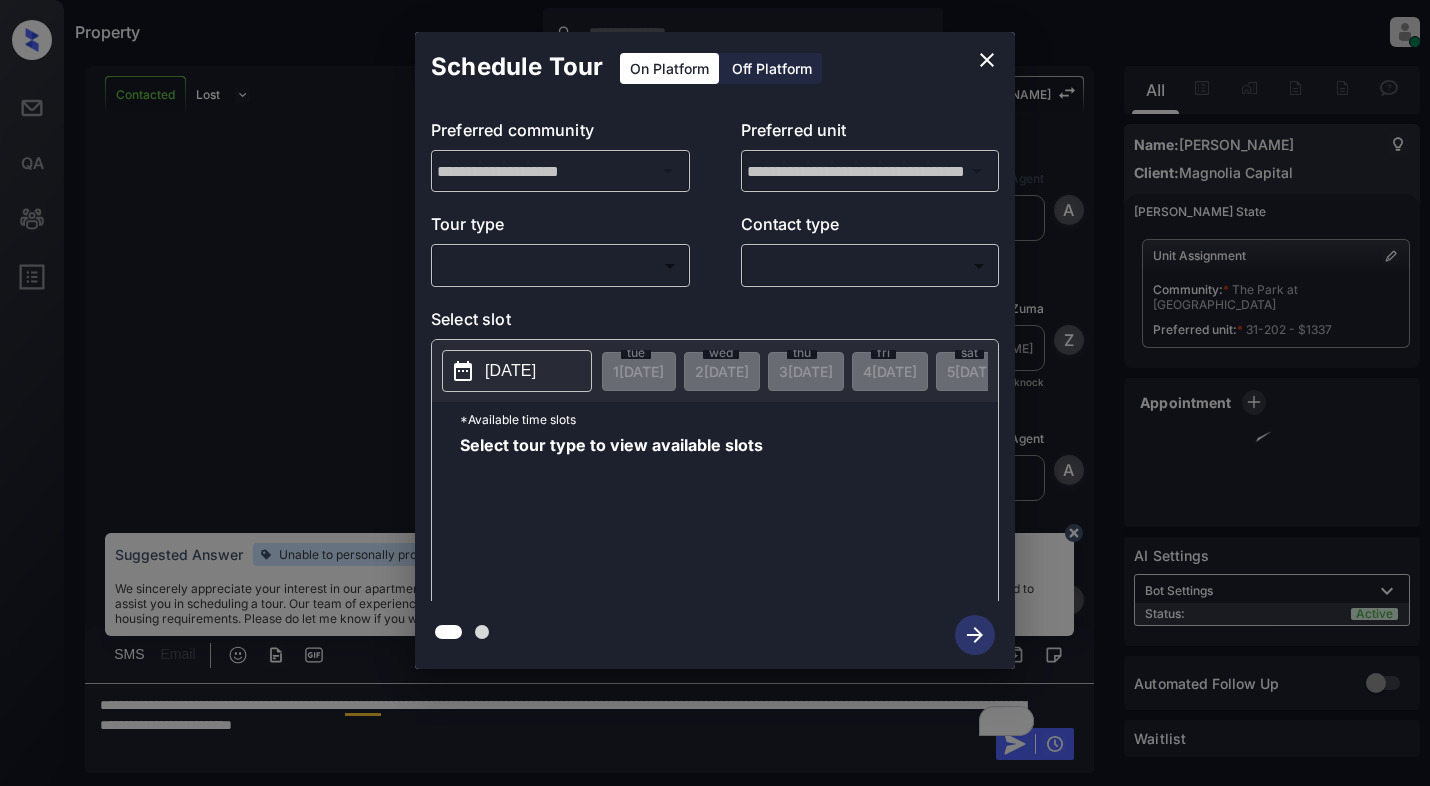 scroll, scrollTop: 0, scrollLeft: 0, axis: both 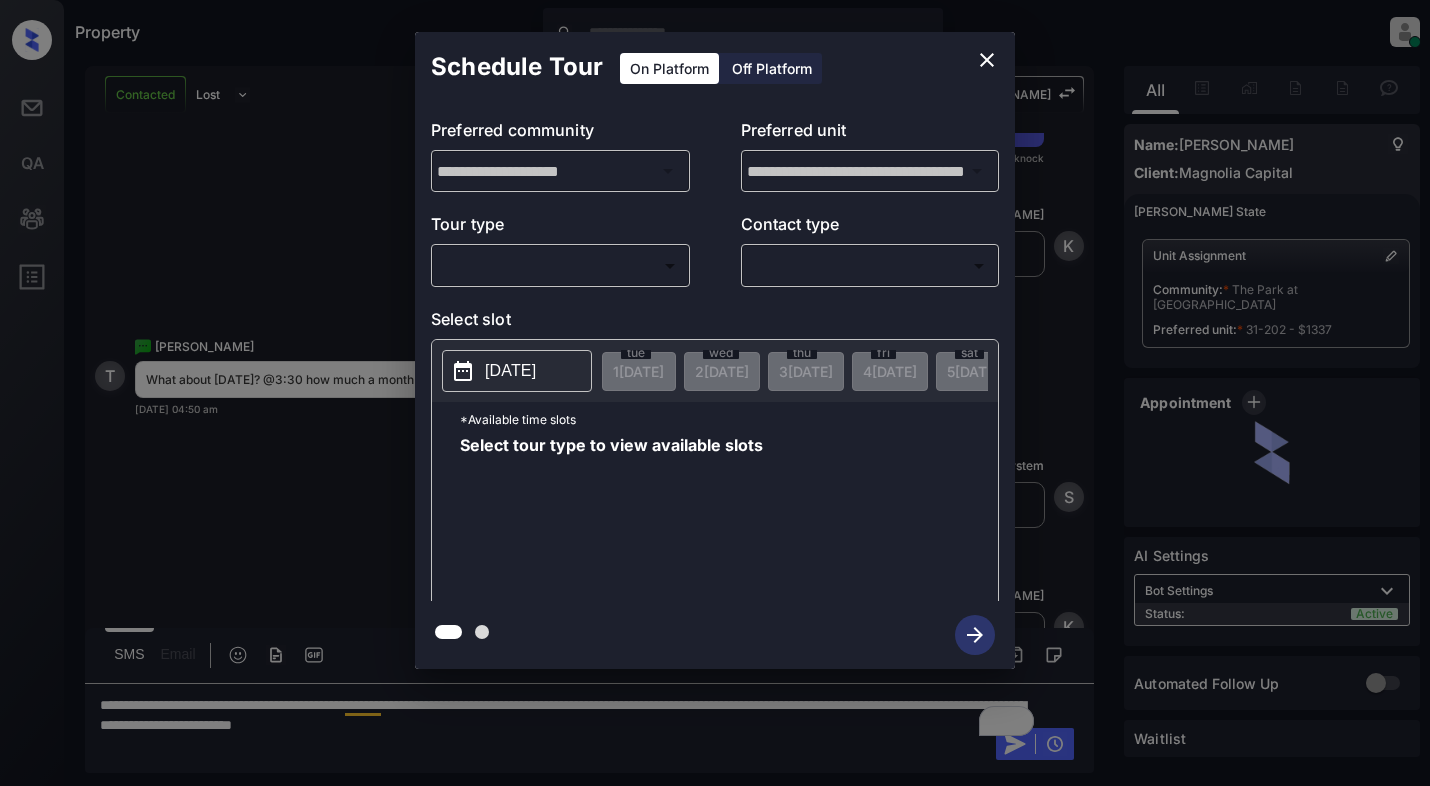 click on "Property [PERSON_NAME] Online Set yourself   offline Set yourself   on break Profile Switch to  light  mode Sign out Contacted Lost Lead Sentiment: Angry Upon sliding the acknowledgement:  Lead will move to lost stage. * ​ SMS and call option will be set to opt out. AFM will be turned off for the lead. [PERSON_NAME] New Message Agent Lead created via webhook in Inbound stage. [DATE] 04:48 am A New Message Zuma Lead transferred to leasing agent: [PERSON_NAME] [DATE] 04:48 am  Sync'd w  knock Z New Message Agent AFM Request sent to [PERSON_NAME]. [DATE] 04:48 am A New Message Agent Notes Note: Structured Note:
Move In Date: [DATE]
[DATE] 04:48 am A New Message [PERSON_NAME] Lead Details Updated
Move In Date:  [DATE]
[DATE] 04:49 am K New Message [PERSON_NAME] [DATE] 04:49 am   | SmarterAFMV2Sms  Sync'd w  knock K New Message [PERSON_NAME] Lead archived by [PERSON_NAME]! [DATE] 04:49 am K New Message [PERSON_NAME] What about [DATE]? @3:30 how much a month is your two bedrooms? [DATE] 04:50 am" at bounding box center [715, 393] 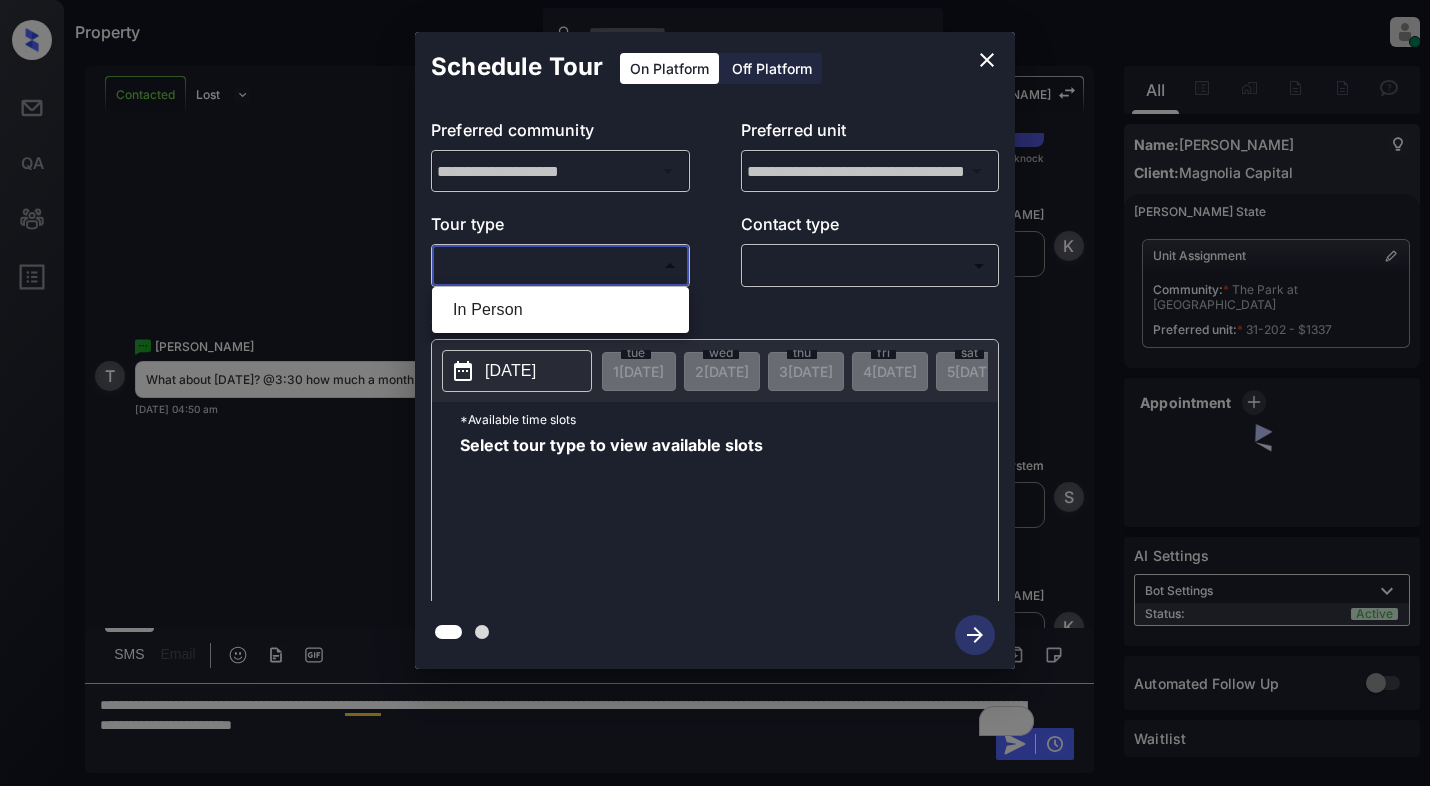 click on "In Person" at bounding box center [560, 310] 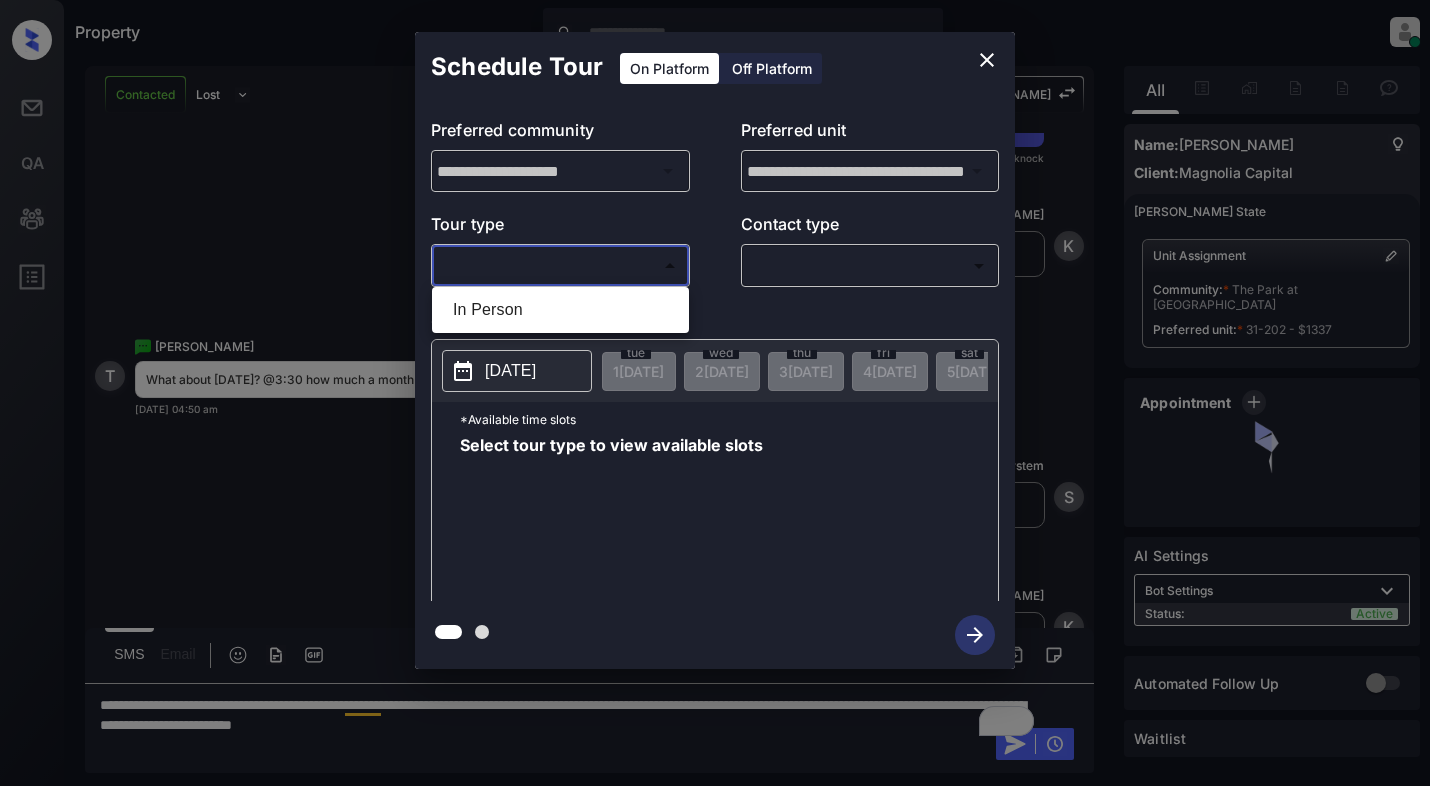 type on "********" 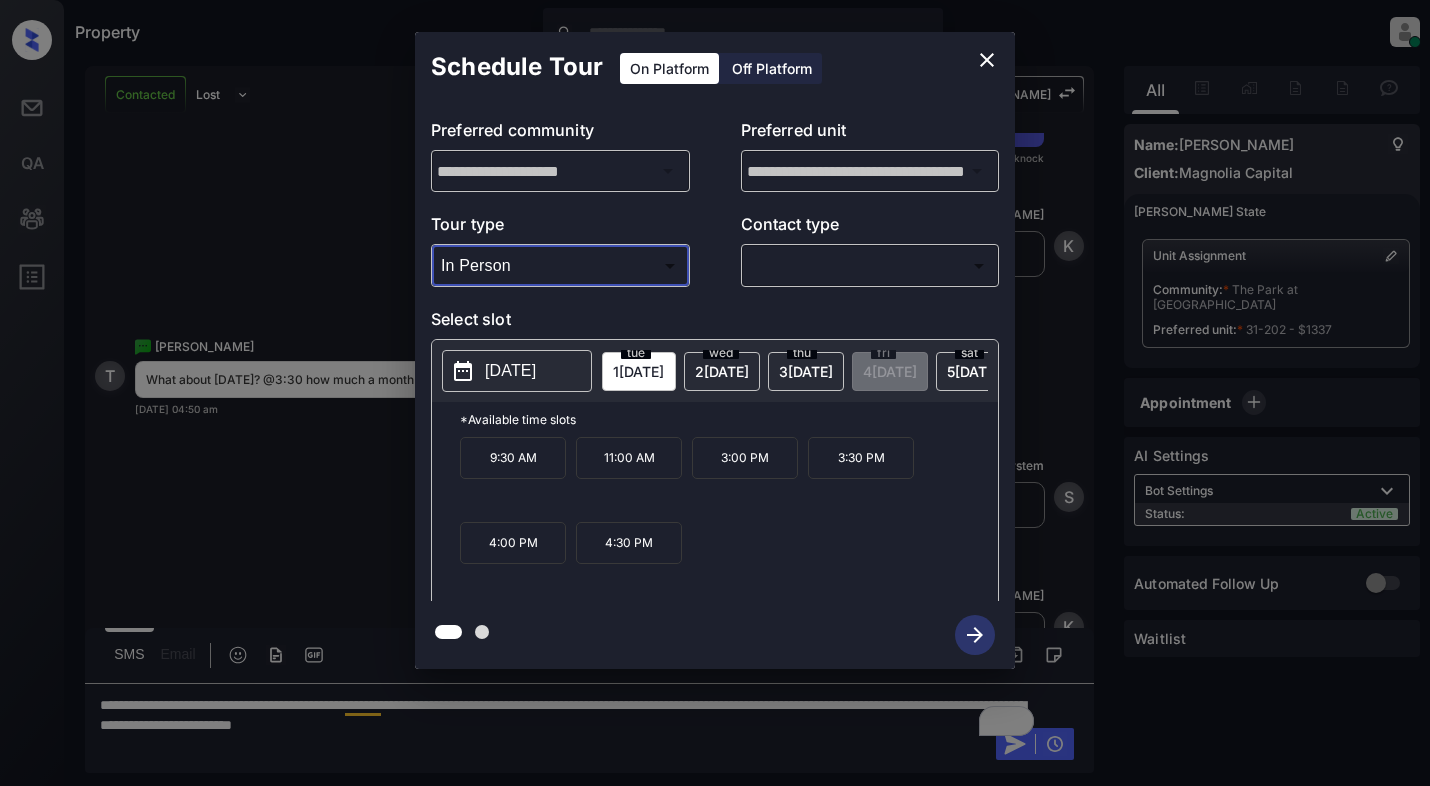 click 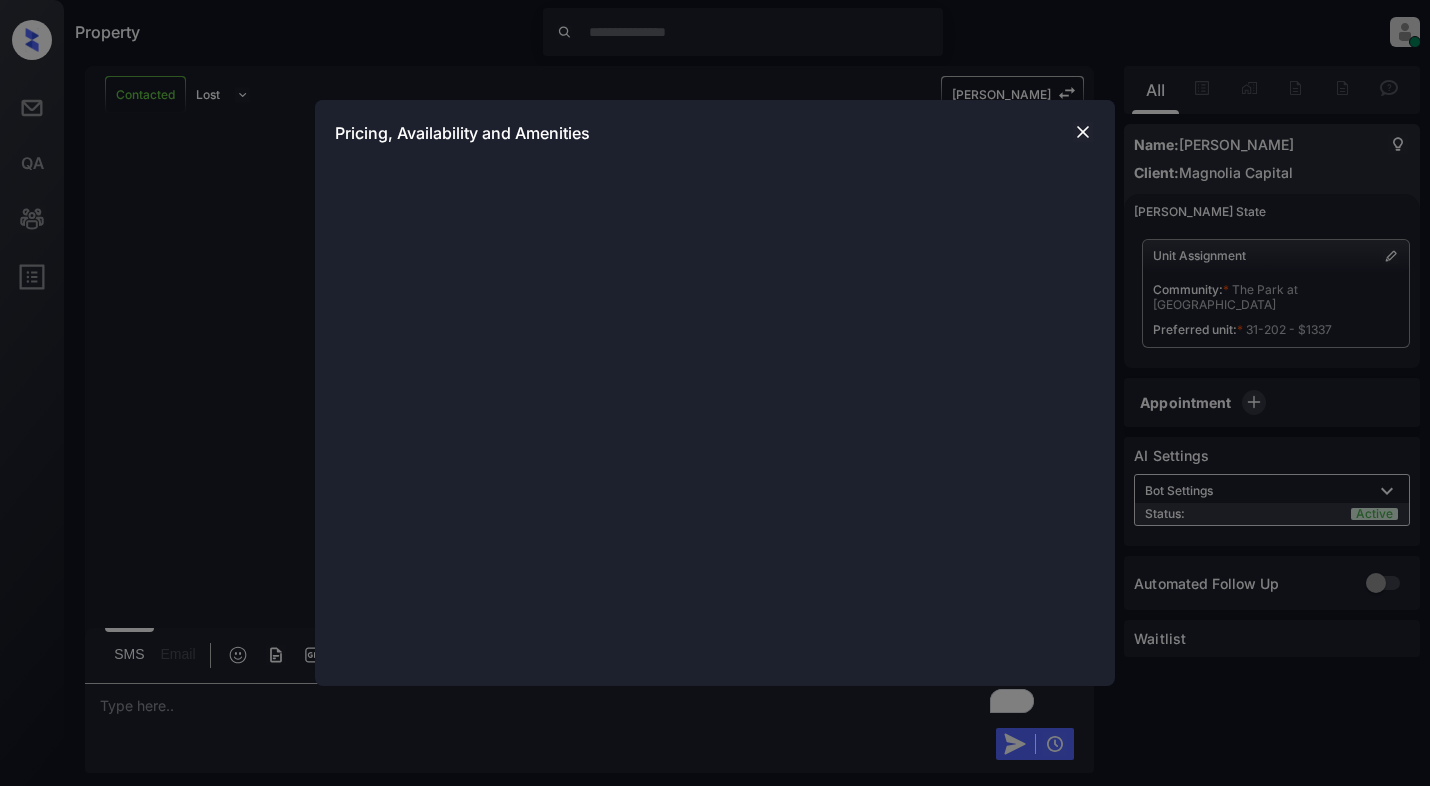 scroll, scrollTop: 0, scrollLeft: 0, axis: both 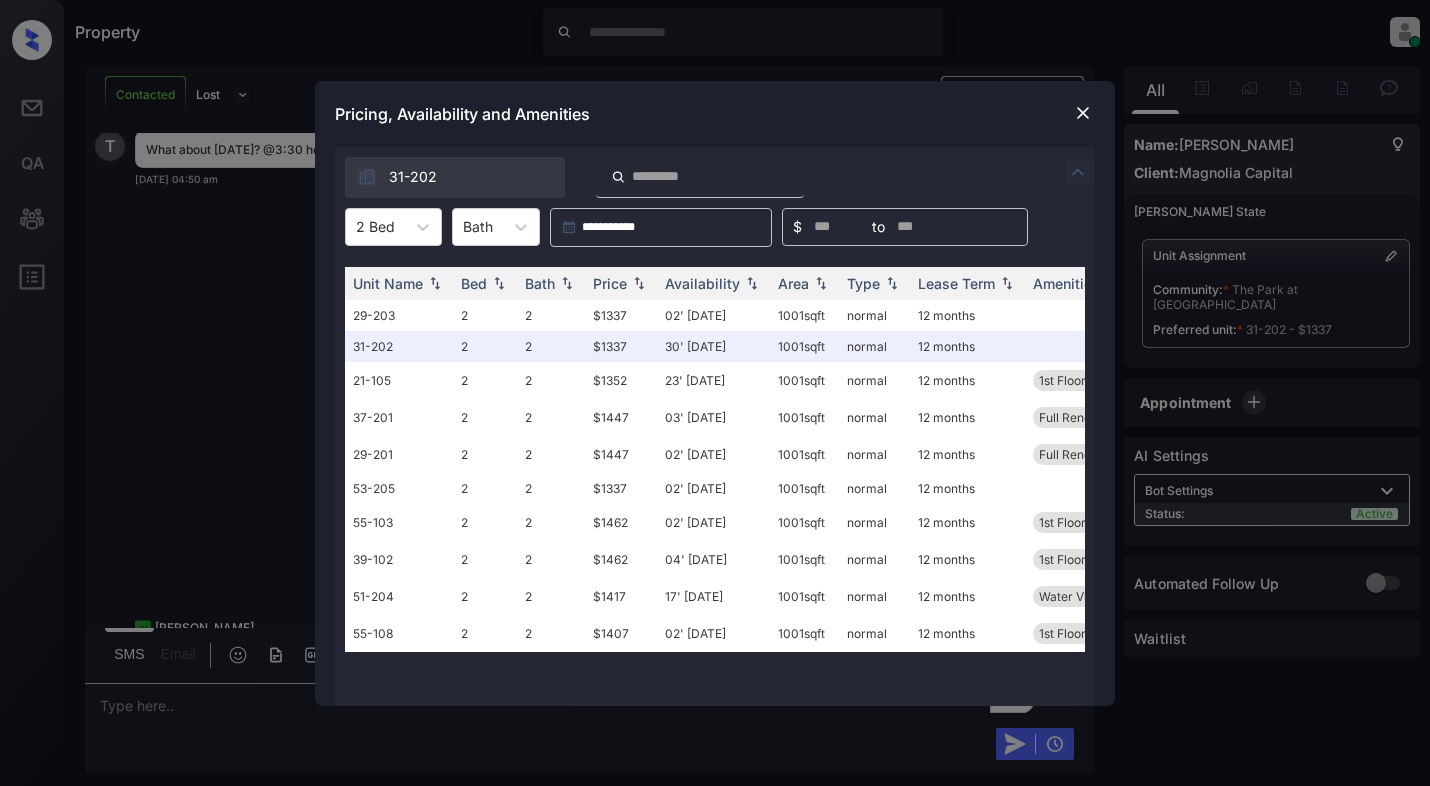 click on "Pricing, Availability and Amenities" at bounding box center (715, 114) 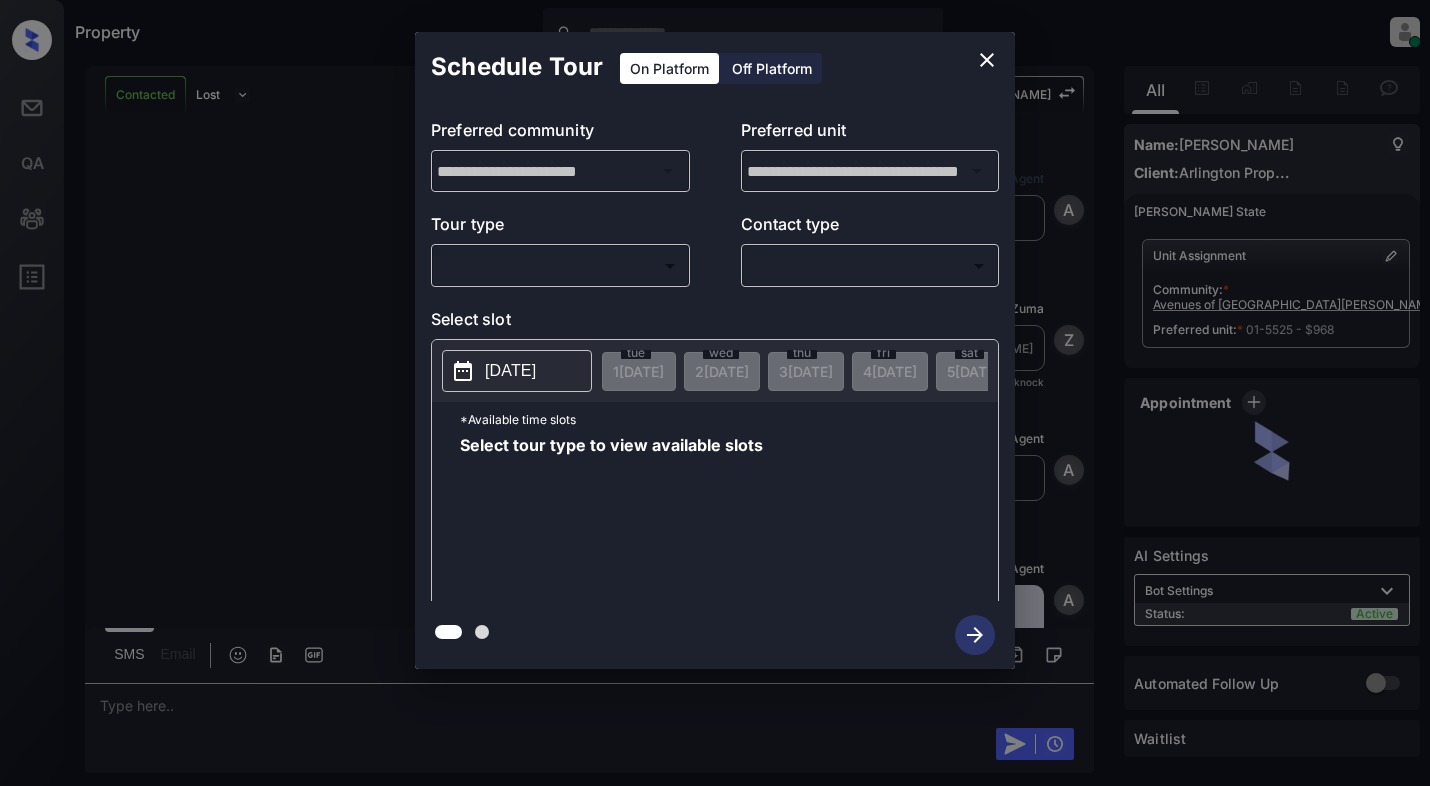 scroll, scrollTop: 0, scrollLeft: 0, axis: both 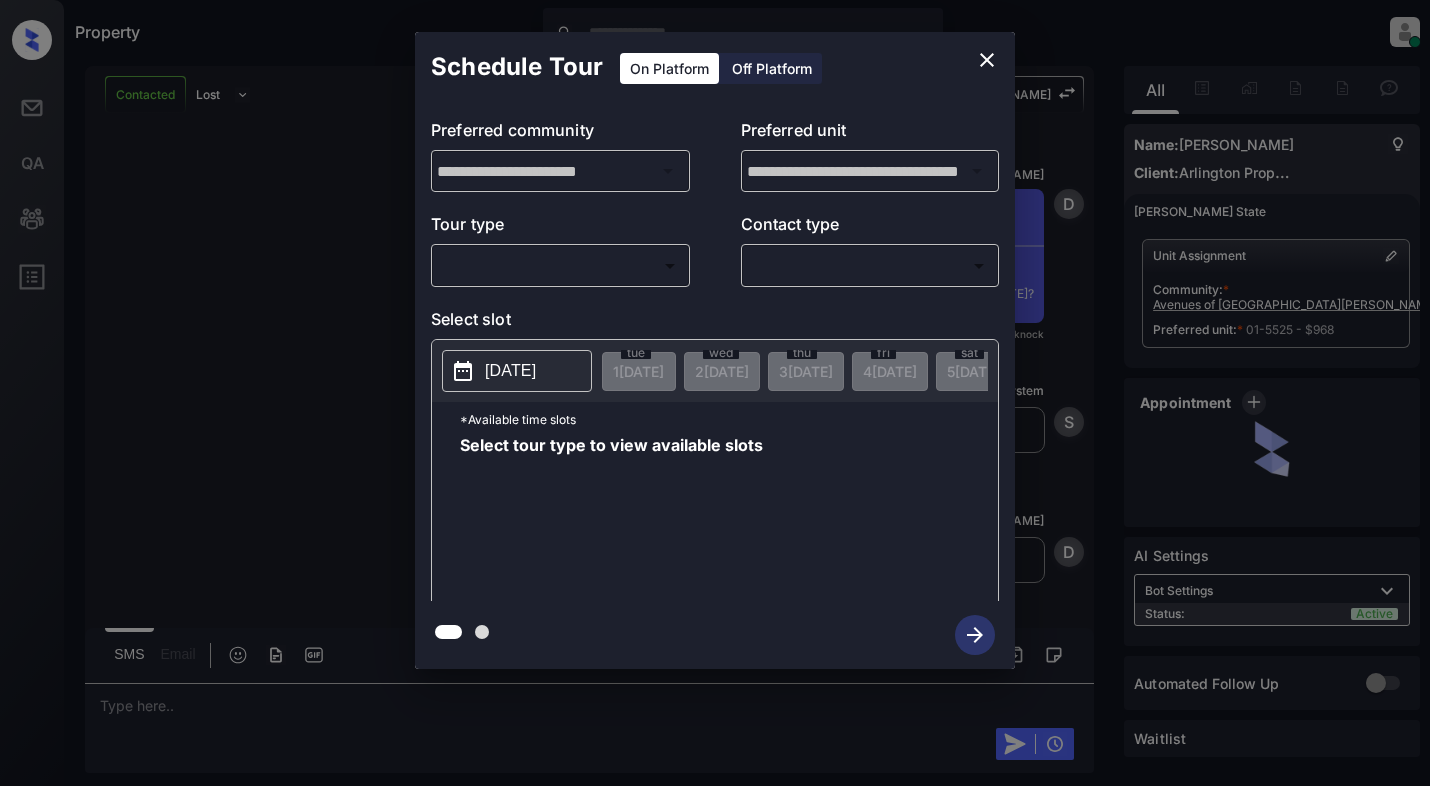 click on "Tour type ​ ​ Contact type ​ ​" at bounding box center (715, 249) 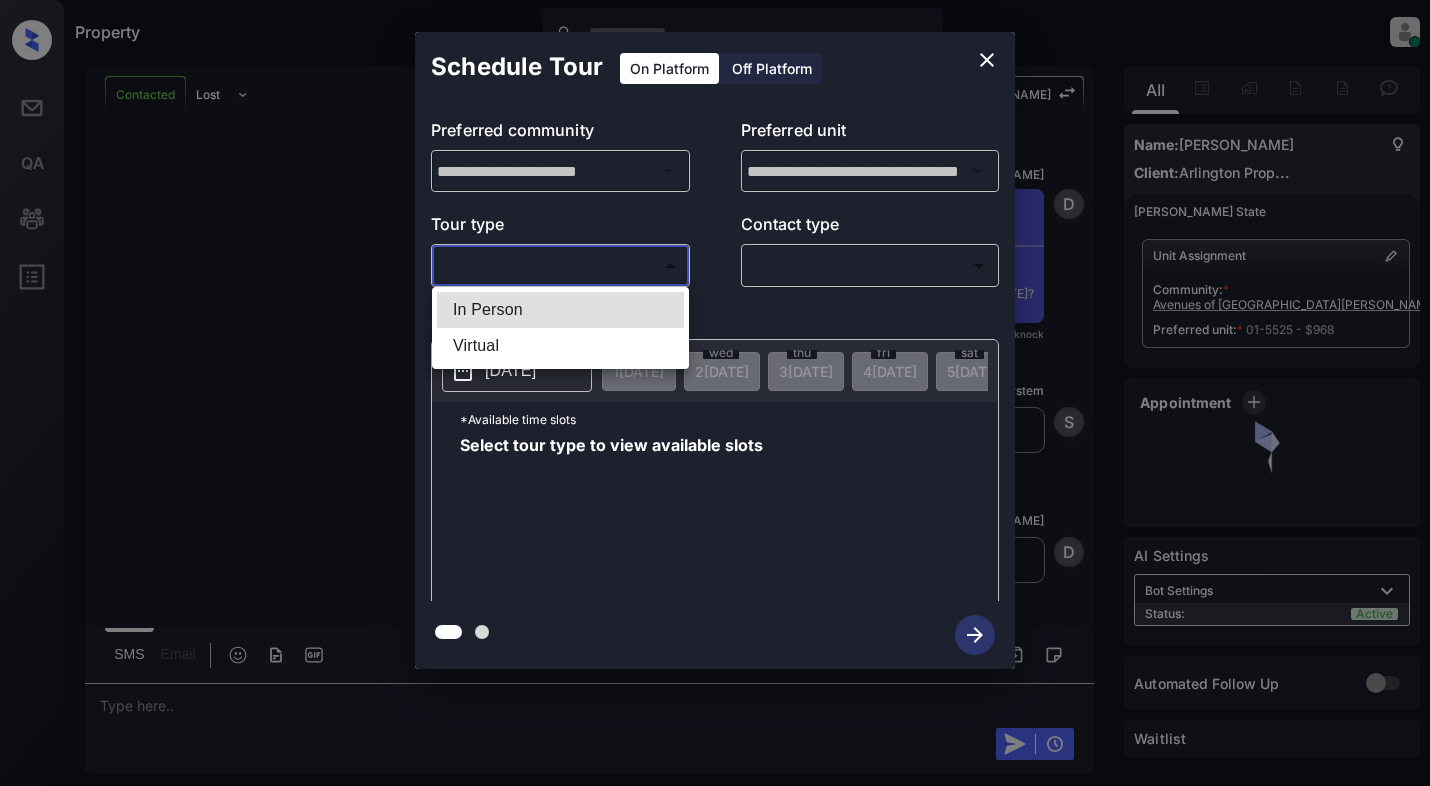 click on "Property [PERSON_NAME] Online Set yourself   offline Set yourself   on break Profile Switch to  light  mode Sign out Contacted Lost Lead Sentiment: Angry Upon sliding the acknowledgement:  Lead will move to lost stage. * ​ SMS and call option will be set to opt out. AFM will be turned off for the lead. [PERSON_NAME] New Message Agent Lead created via webhook in Inbound stage. [DATE] 02:25 am A New Message [PERSON_NAME] Lead transferred to leasing agent: [PERSON_NAME] [DATE] 02:25 am  Sync'd w  knock Z New Message Agent AFM Request sent to [PERSON_NAME]. [DATE] 02:25 am A New Message Agent Notes Note: Structured Note:
Move In Date: [DATE]
[DATE] 02:25 am A New Message [PERSON_NAME] Lead Details Updated
Move In Date:  [DATE]
[DATE] 02:26 am K New Message Kelsey From:   [EMAIL_ADDRESS][DOMAIN_NAME] To:   [EMAIL_ADDRESS][DOMAIN_NAME] Hi Tya,       Best,   [GEOGRAPHIC_DATA] of [GEOGRAPHIC_DATA][PERSON_NAME] . Read More [DATE] 02:26 am   | SmarterAFMV2Email  Sync'd w  knock K New Message [PERSON_NAME]" at bounding box center [715, 393] 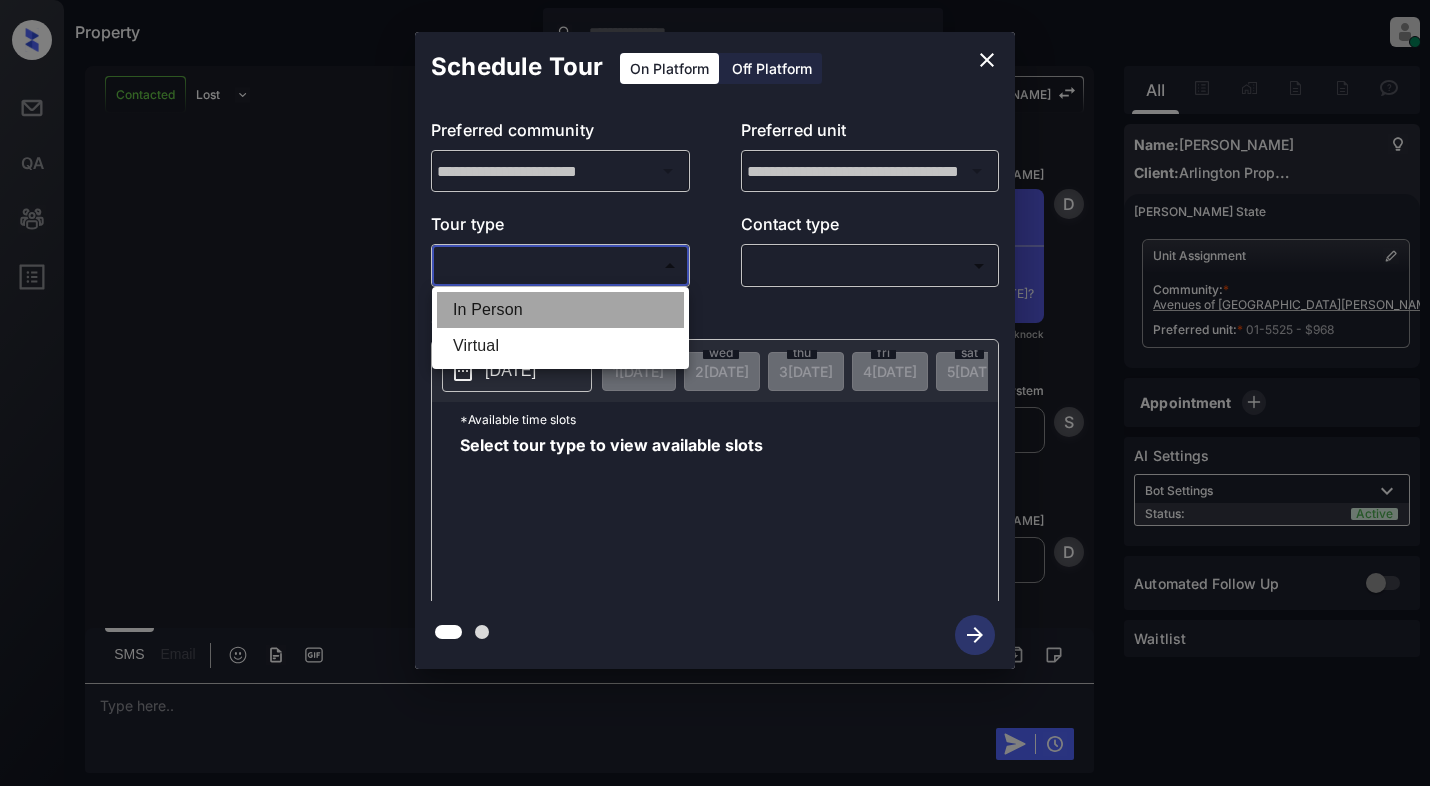 click on "In Person" at bounding box center (560, 310) 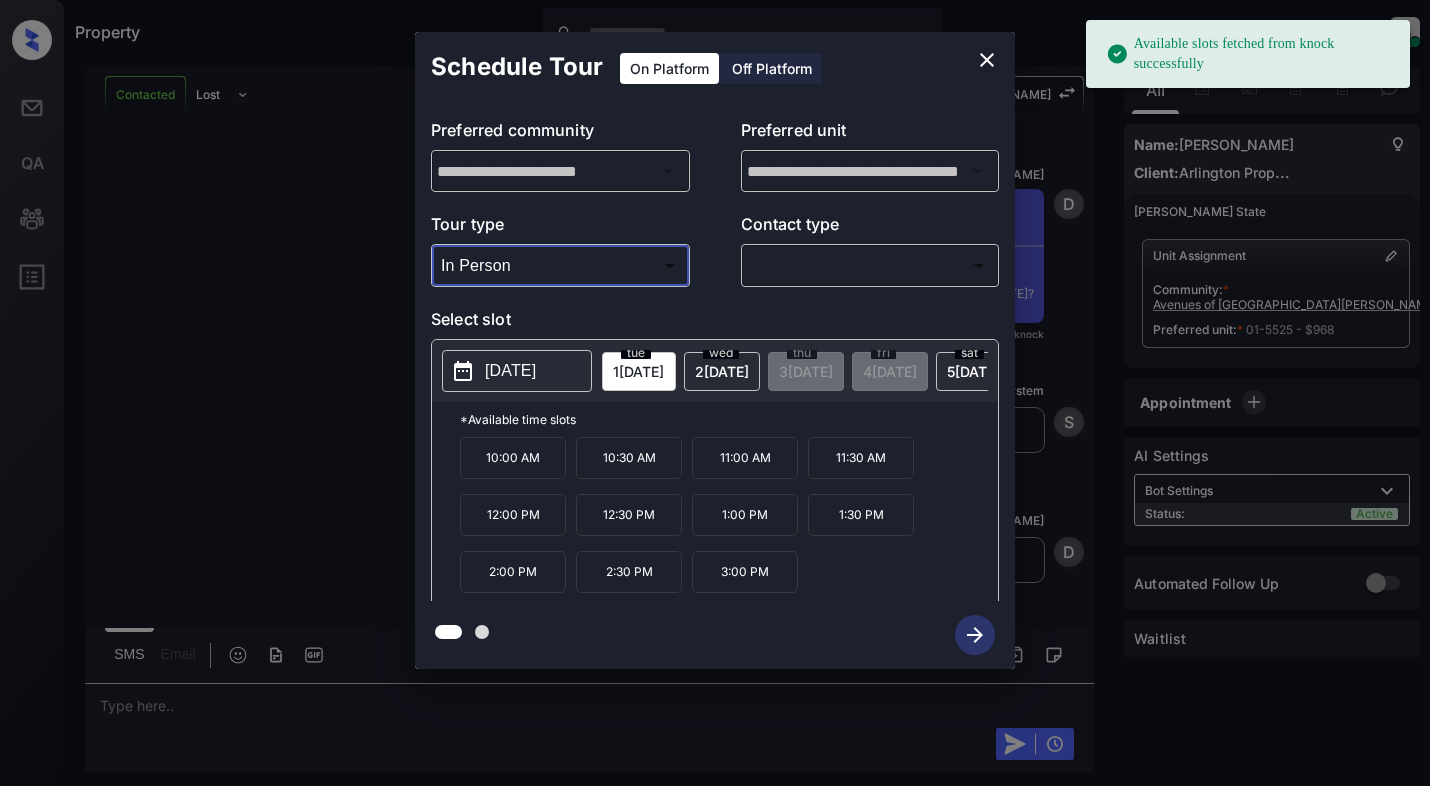 click on "[DATE]" at bounding box center (510, 371) 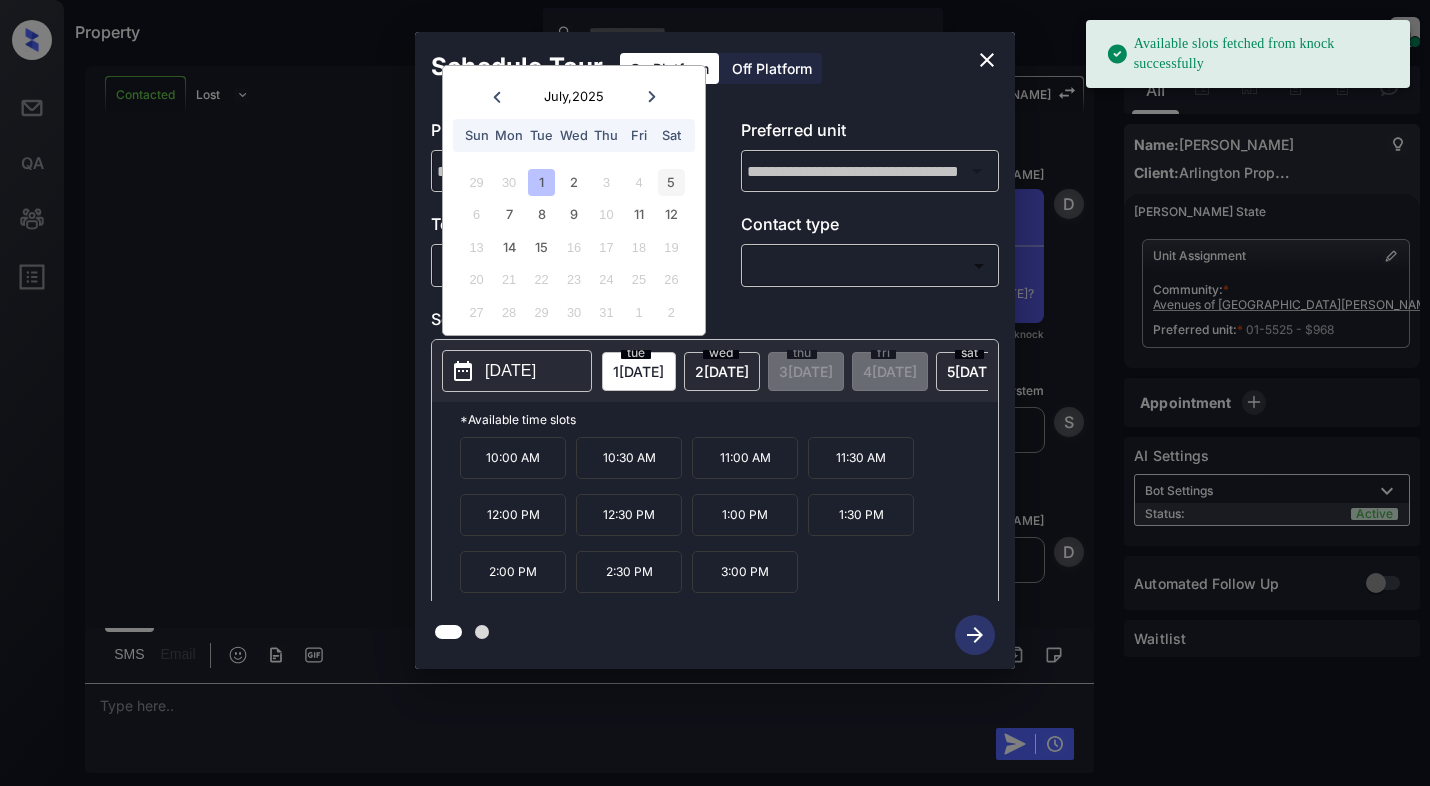 click on "5" at bounding box center [671, 182] 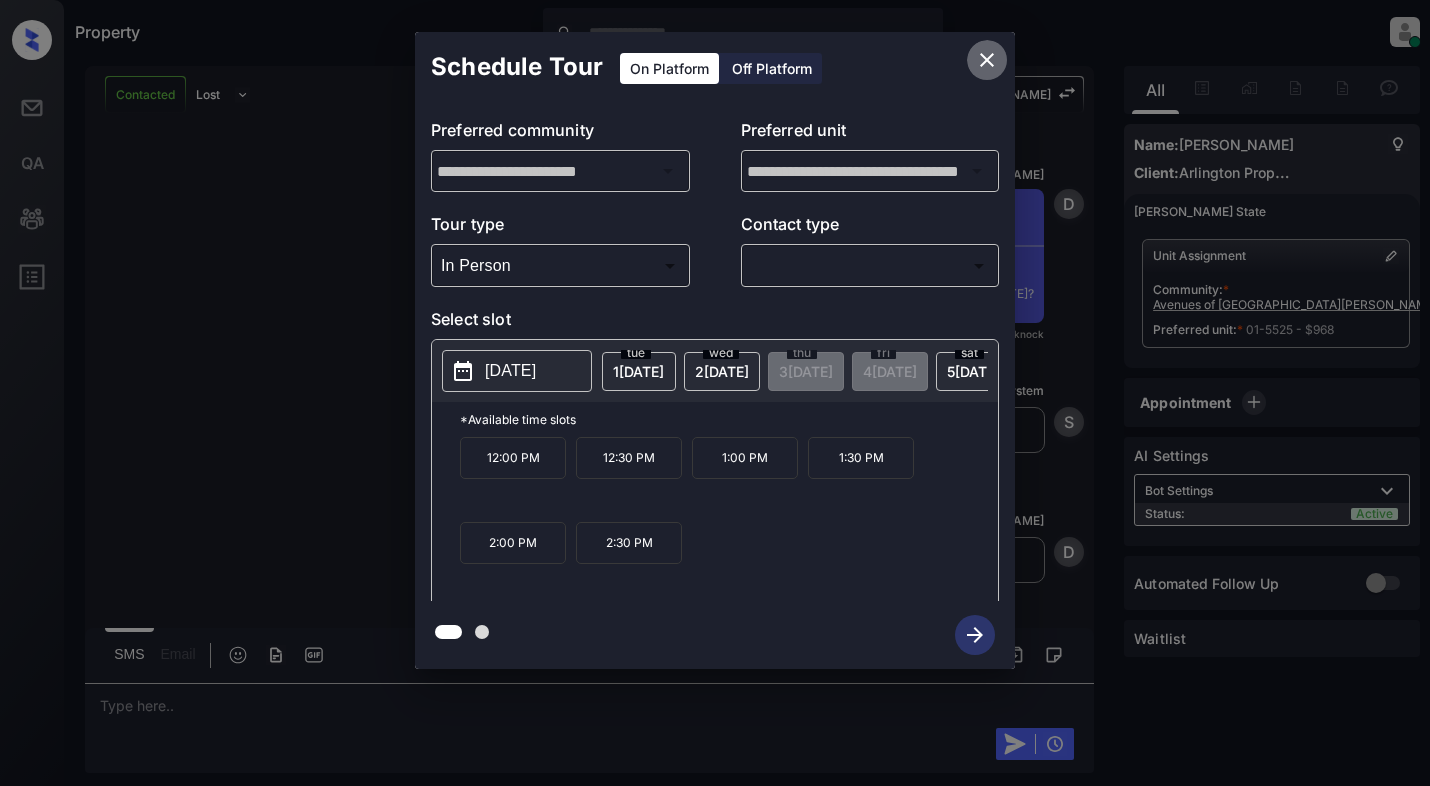 click 